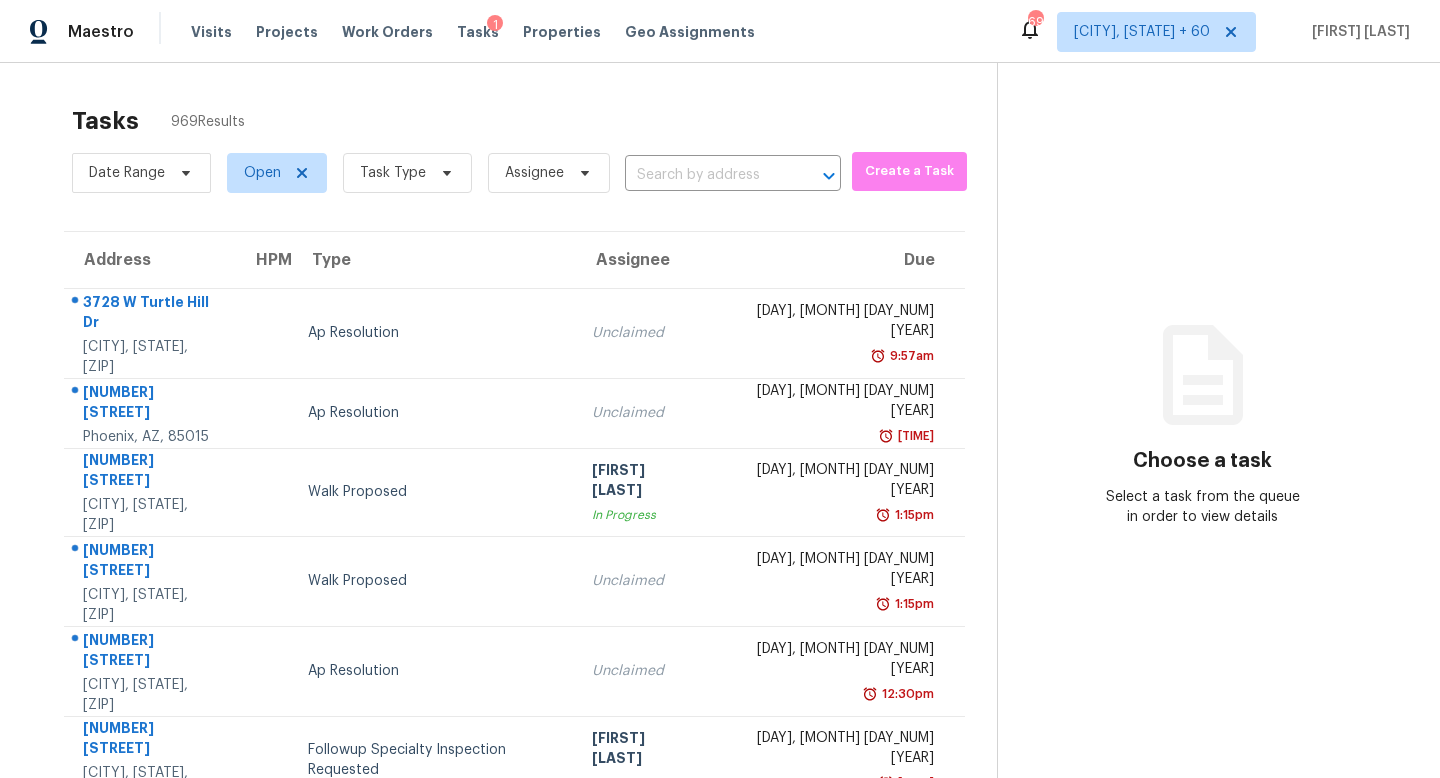scroll, scrollTop: 0, scrollLeft: 0, axis: both 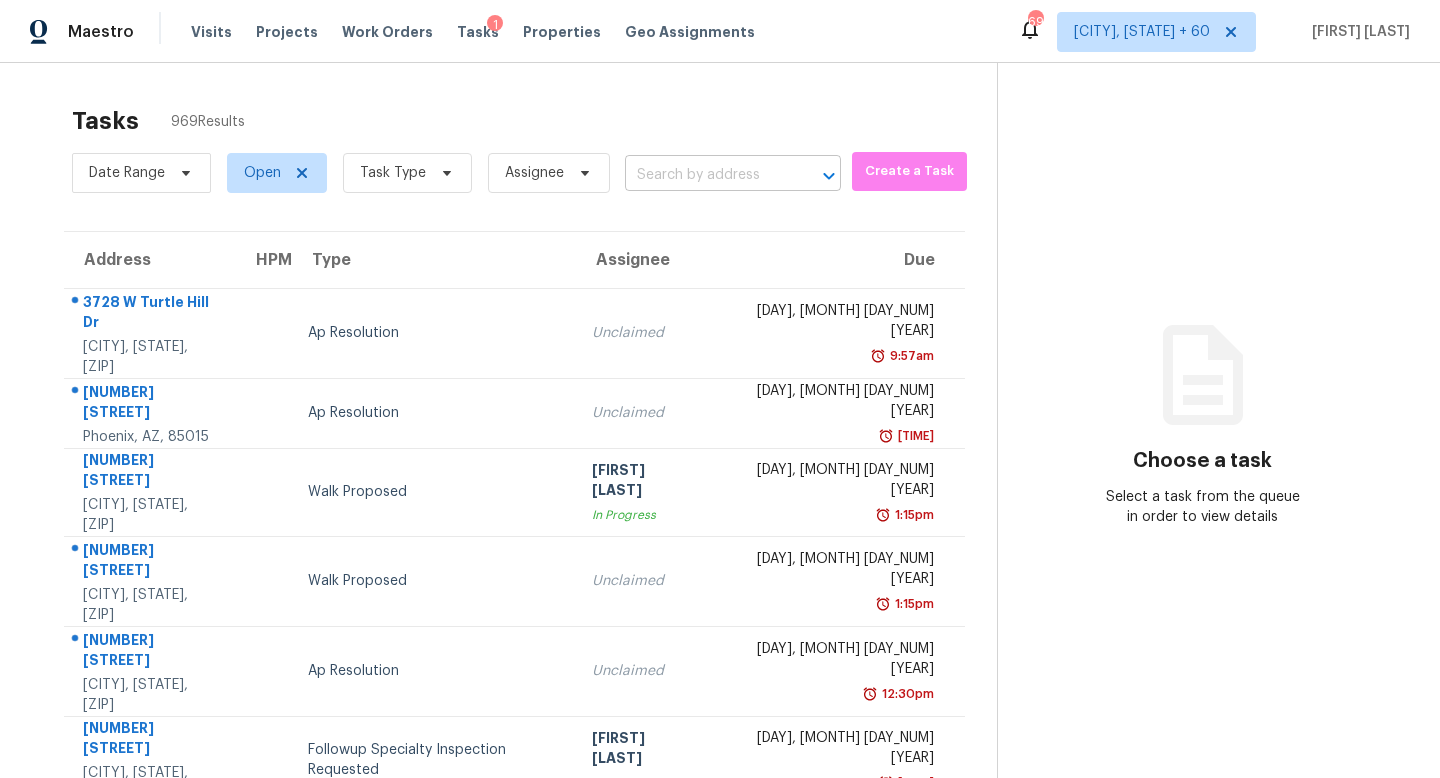 click at bounding box center [705, 175] 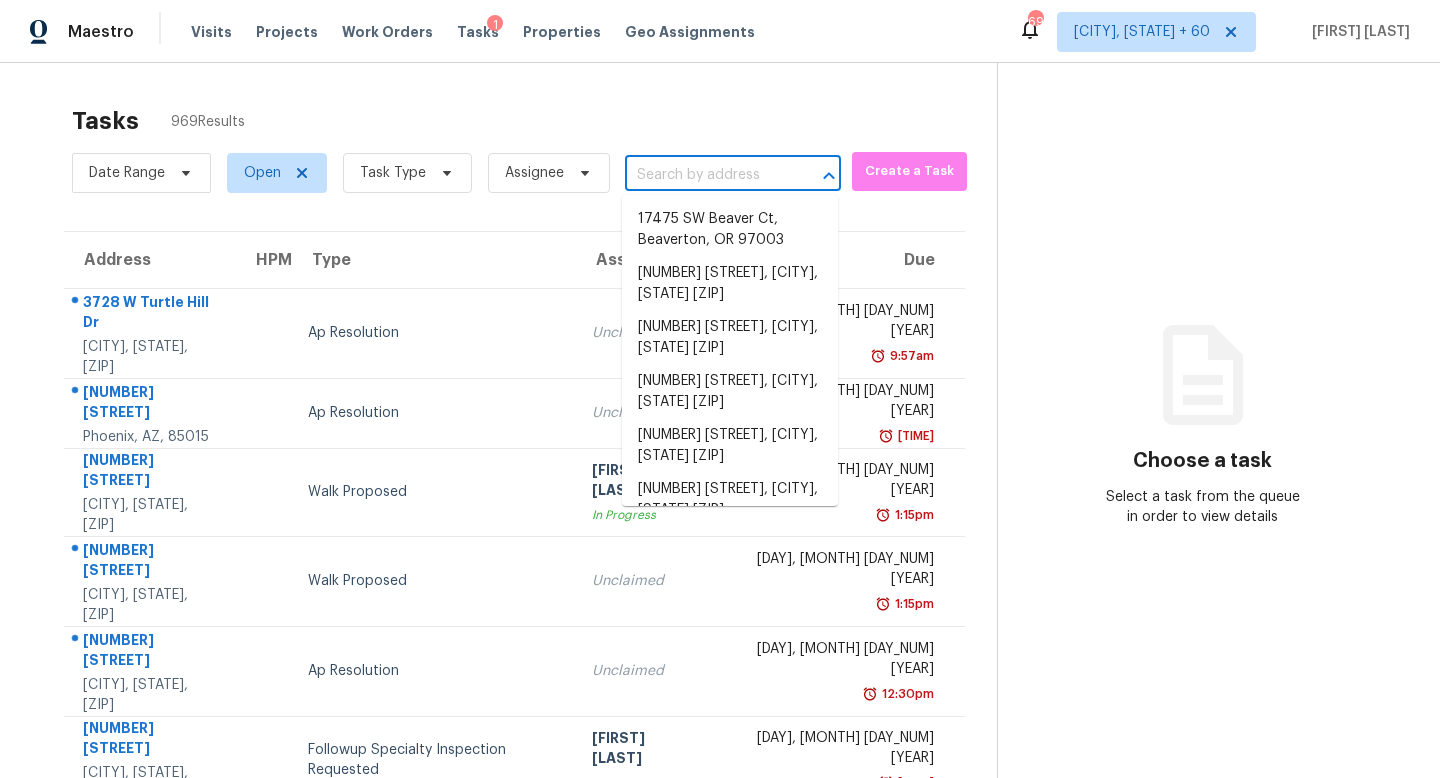 paste on "[NUMBER] [STREET], [CITY], [STATE] [ZIP]" 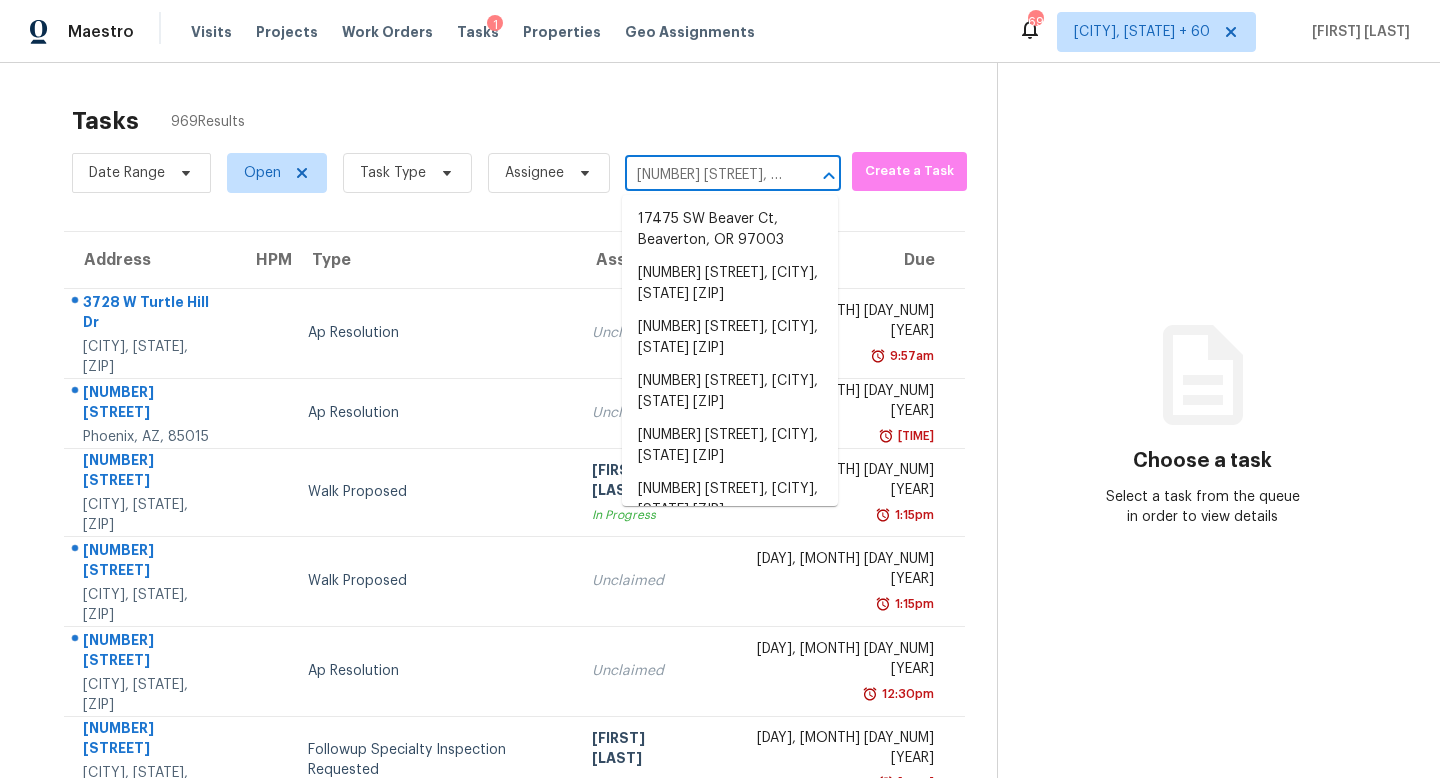 scroll, scrollTop: 0, scrollLeft: 123, axis: horizontal 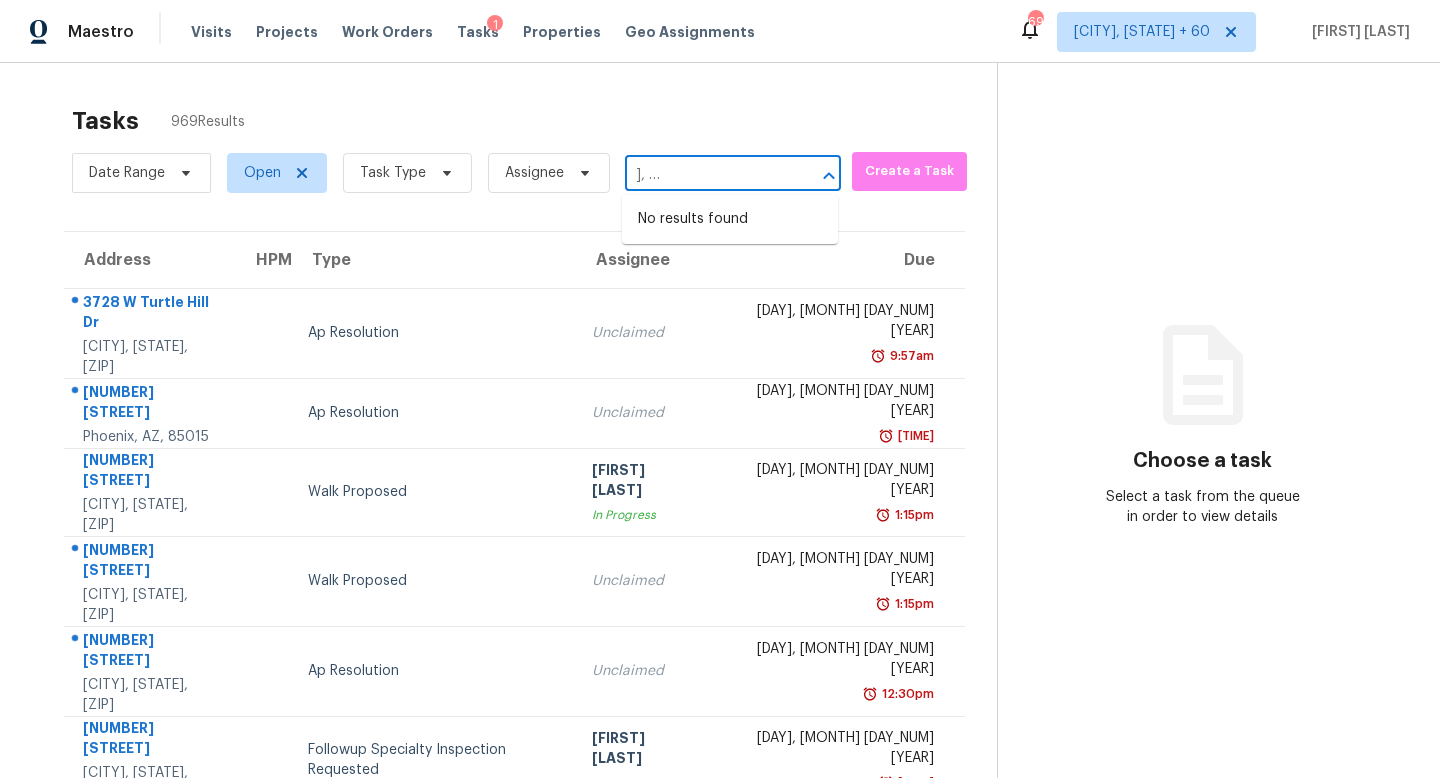 type on "[NUMBER] [STREET], [CITY], [STATE] [ZIP]" 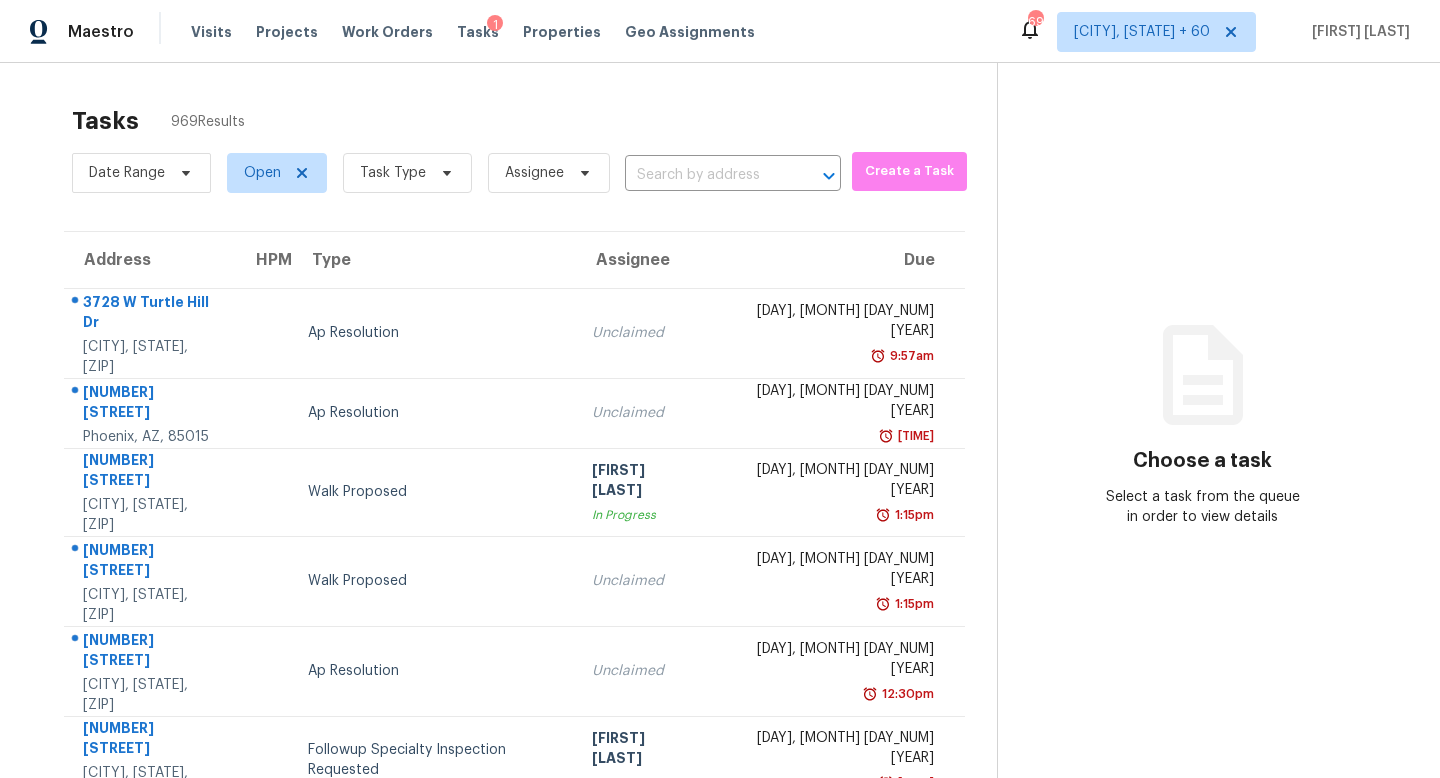 scroll, scrollTop: 0, scrollLeft: 0, axis: both 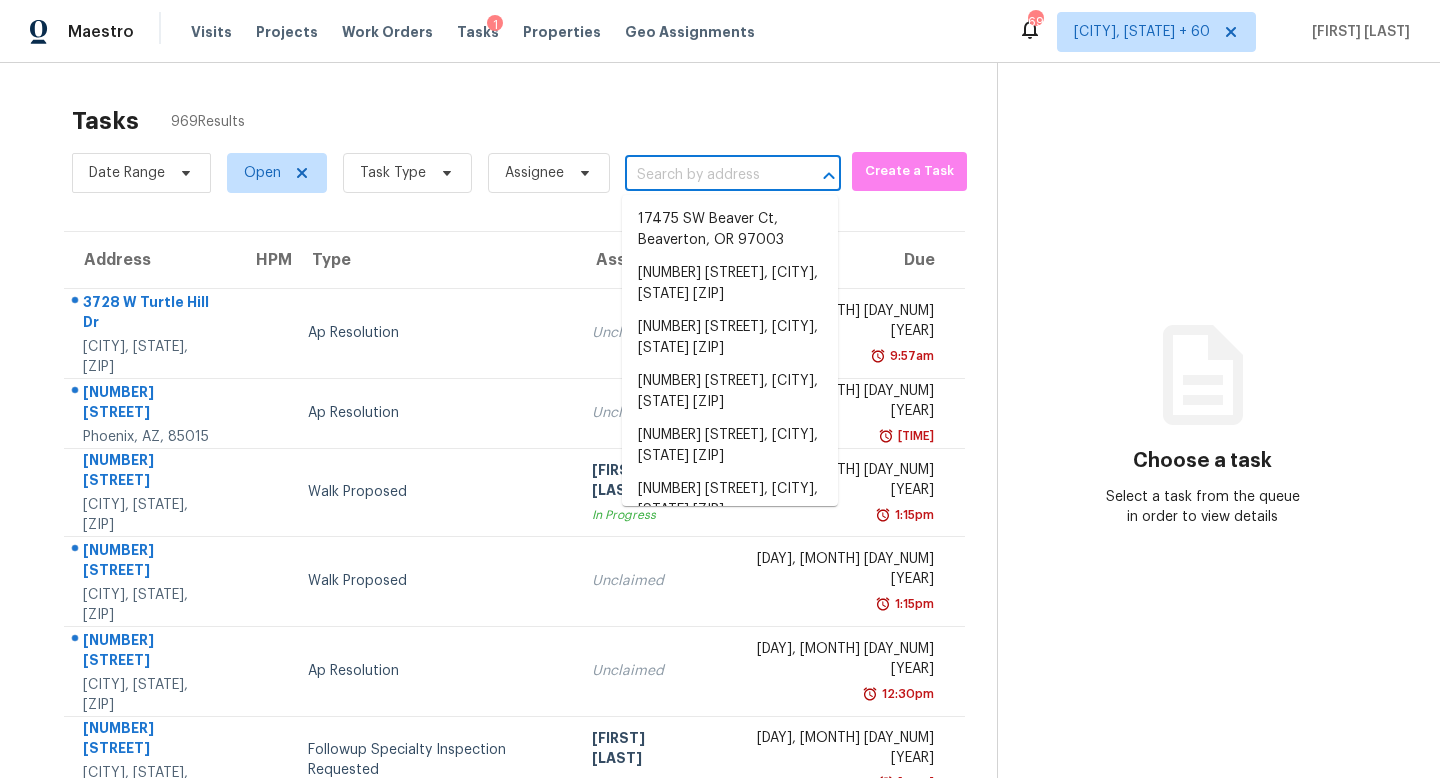click at bounding box center [705, 175] 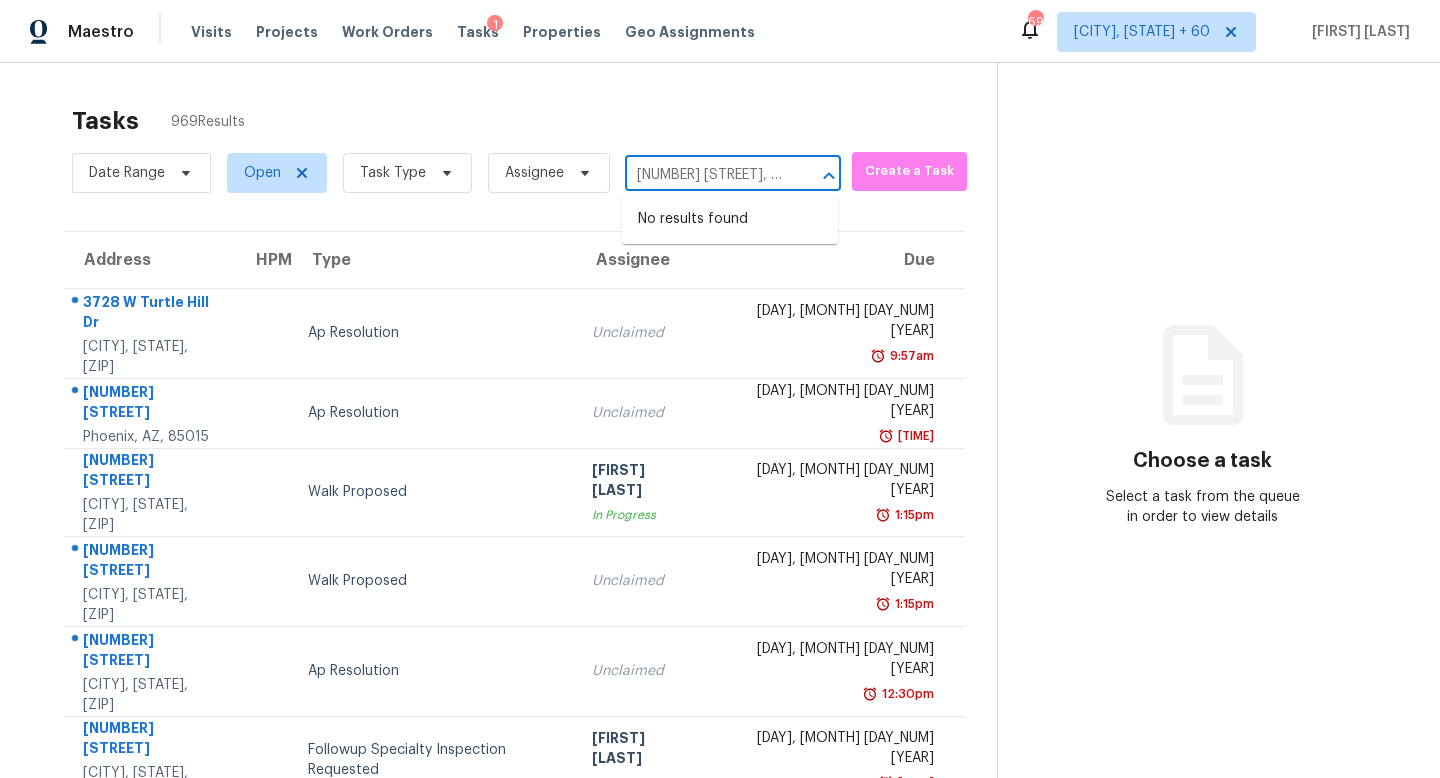 scroll, scrollTop: 0, scrollLeft: 123, axis: horizontal 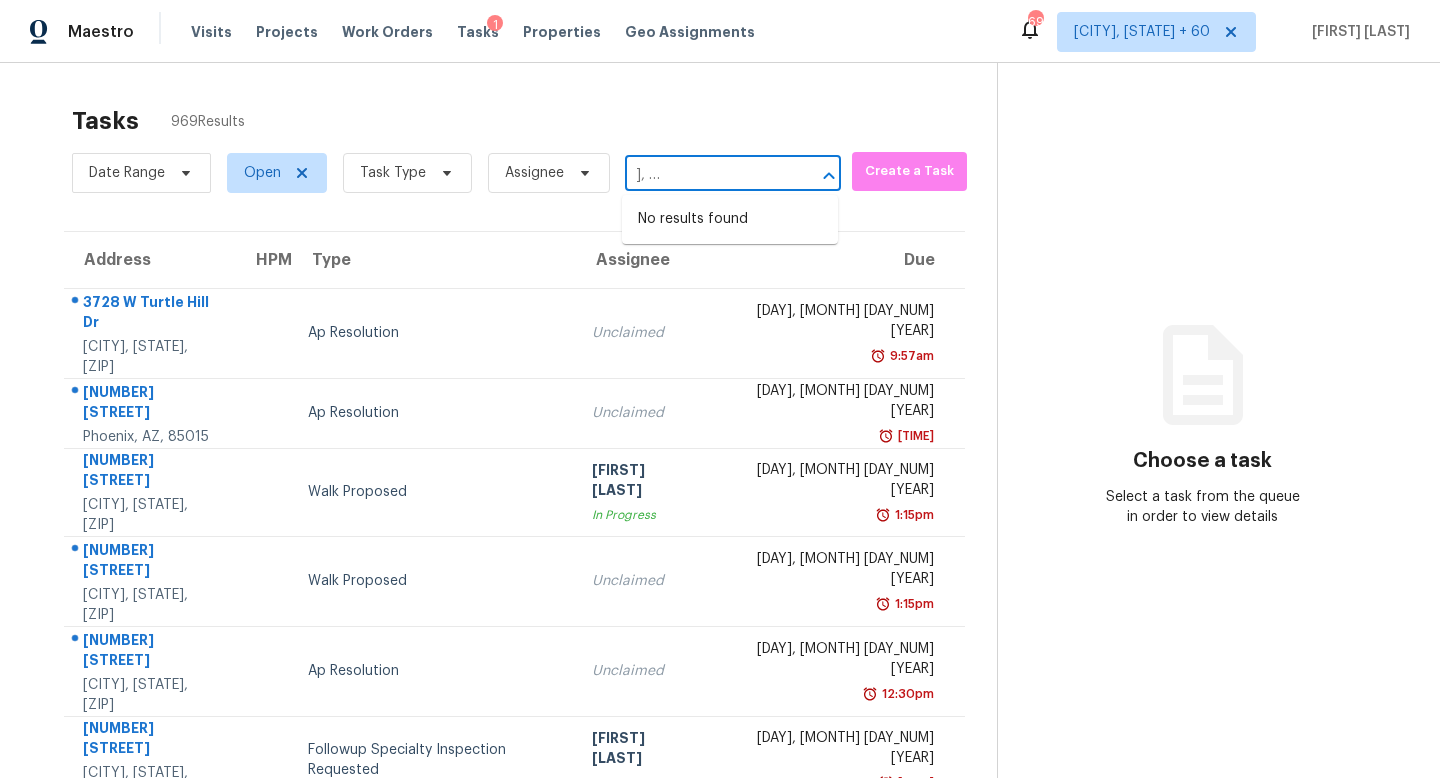type on "[NUMBER] [STREET], [CITY], [STATE] [ZIP]" 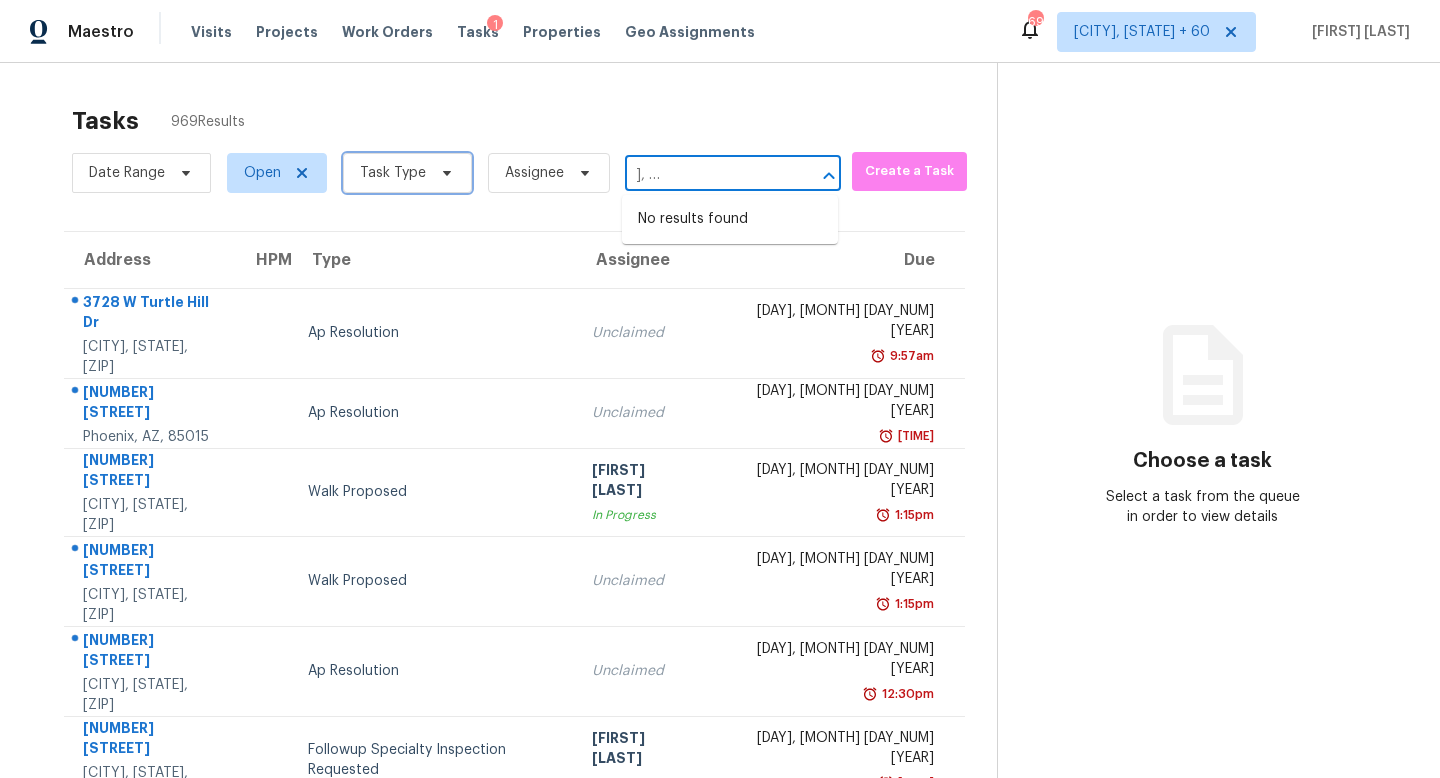 type 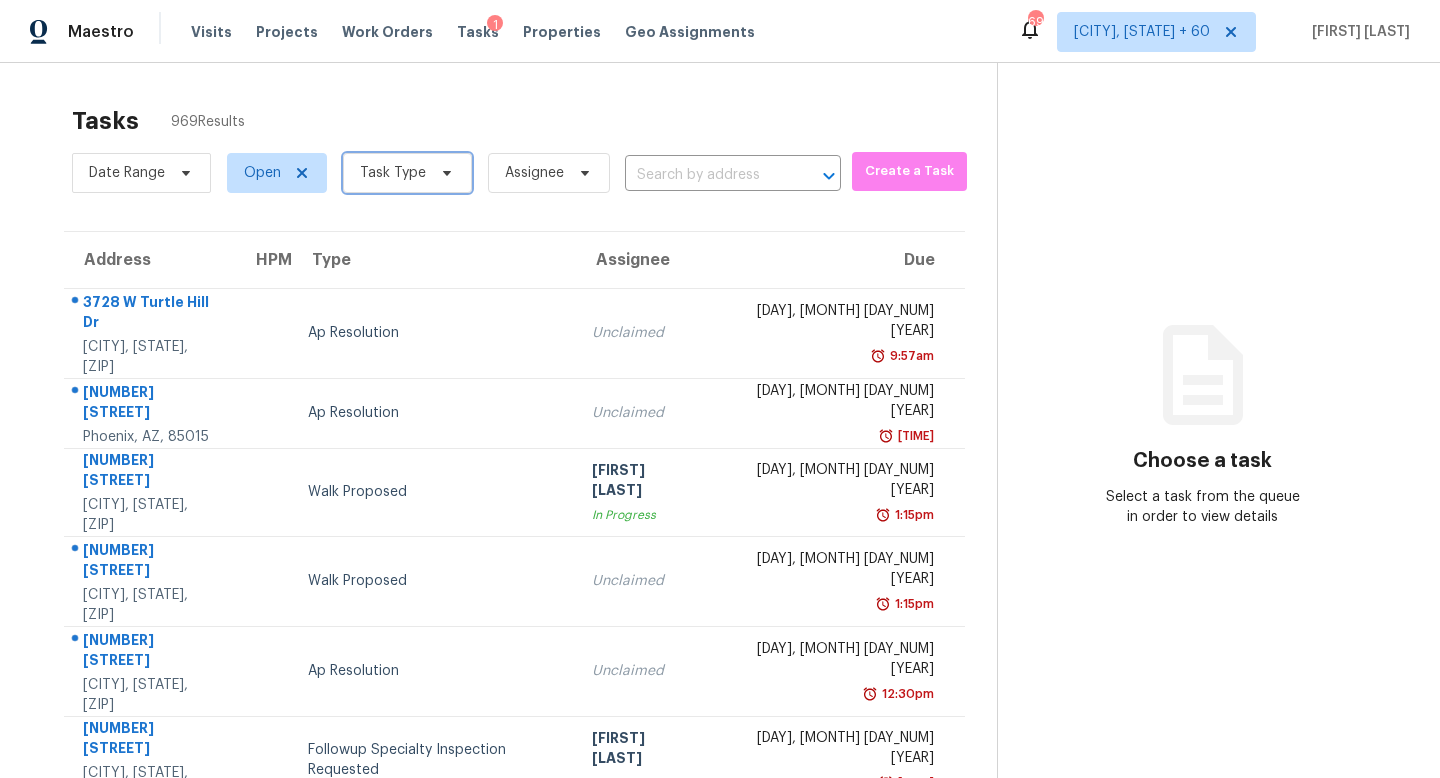 scroll, scrollTop: 0, scrollLeft: 0, axis: both 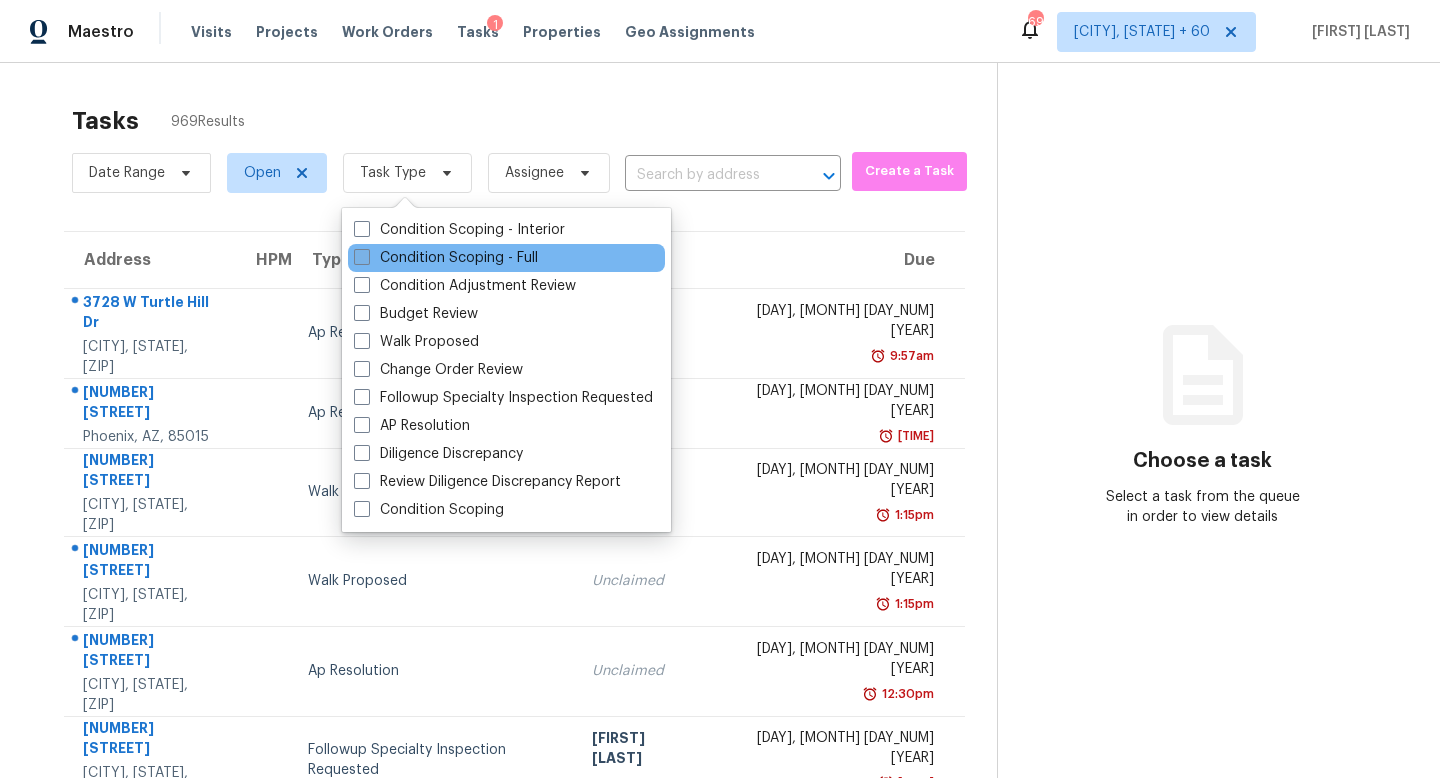 click on "Condition Scoping - Full" at bounding box center (446, 258) 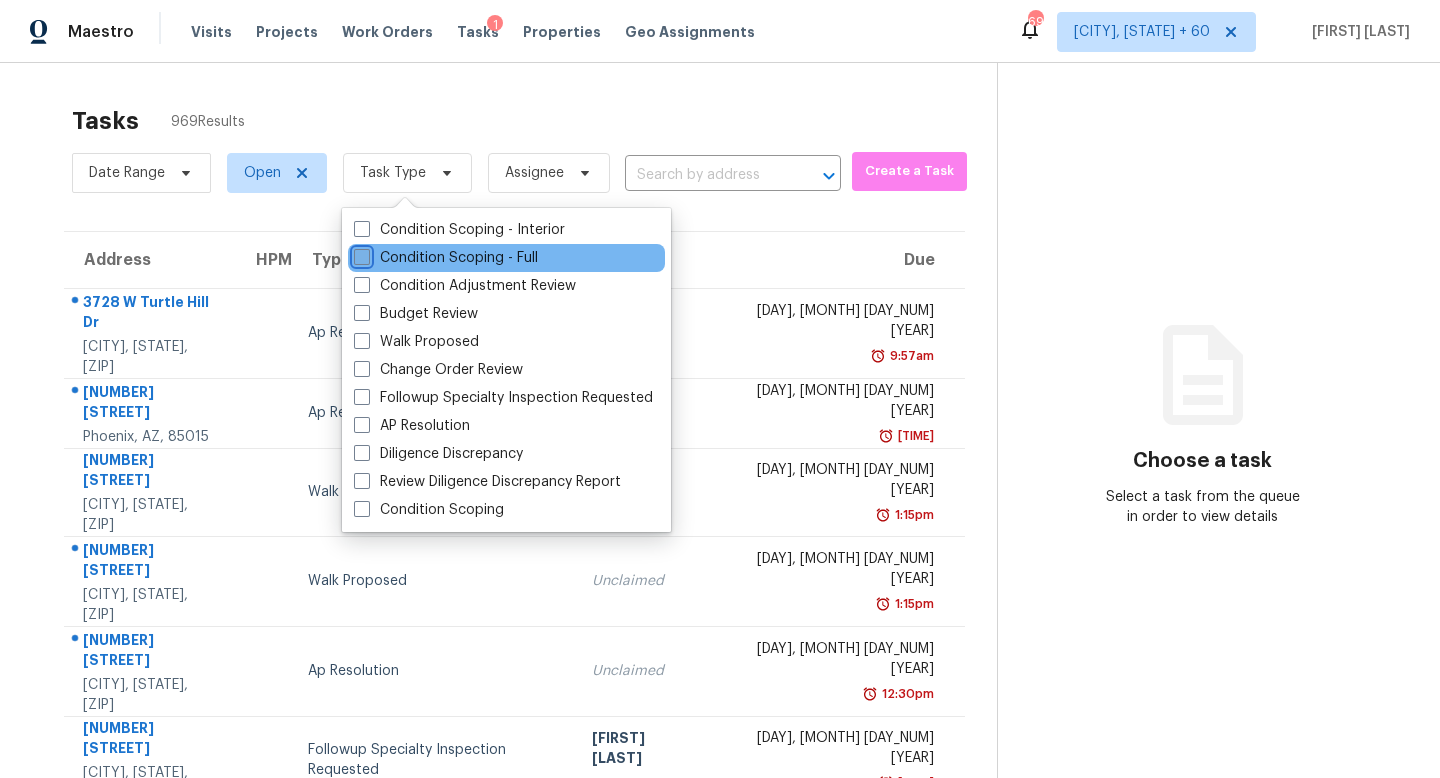click on "Condition Scoping - Full" at bounding box center (360, 254) 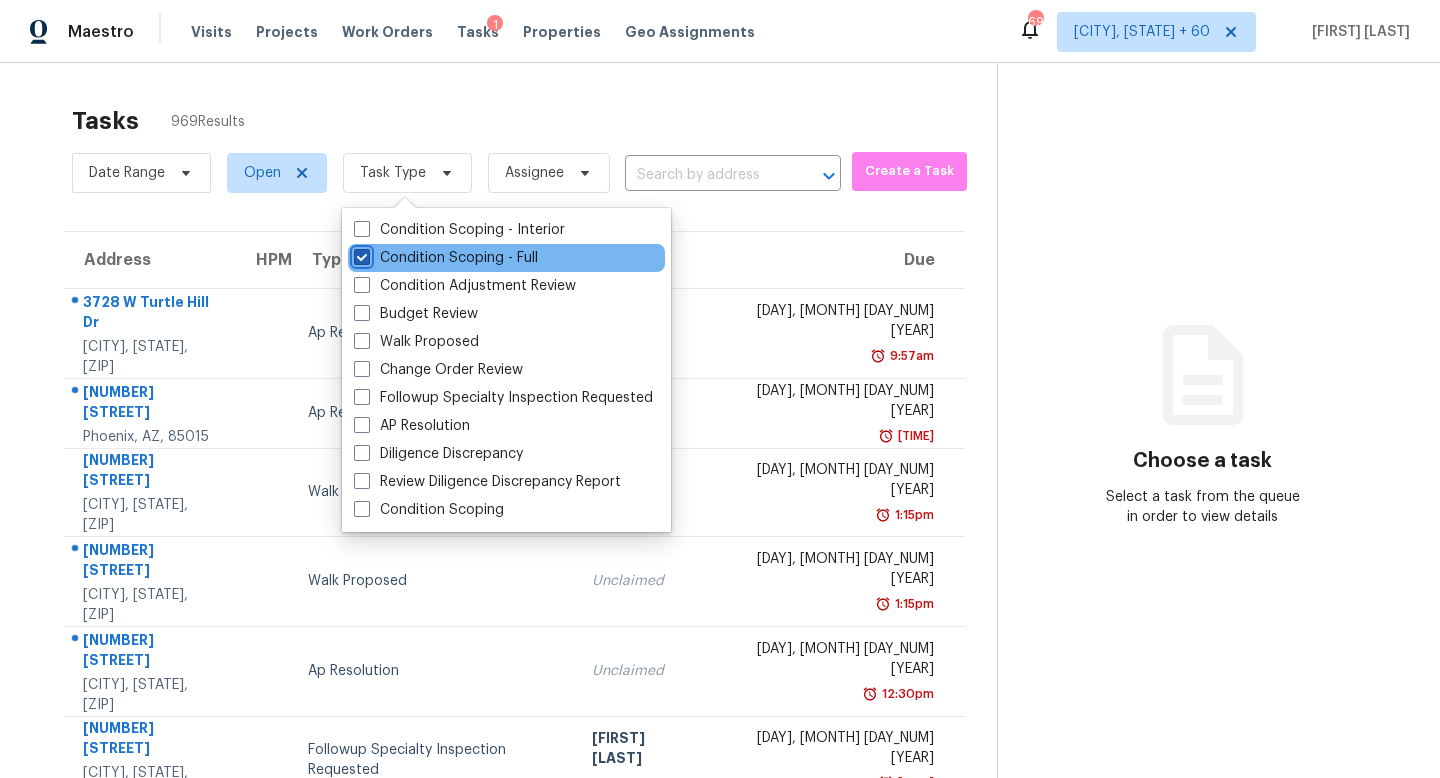 checkbox on "true" 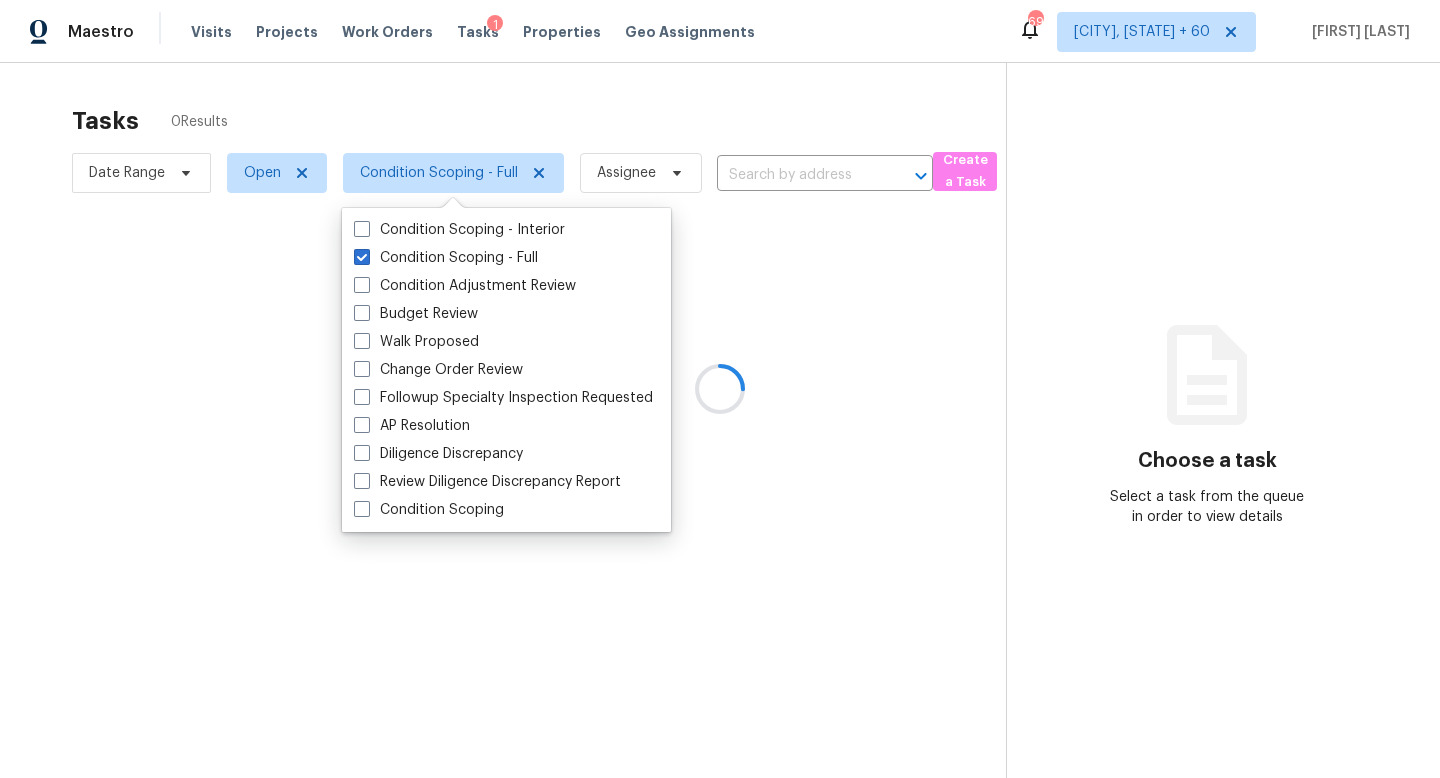 click at bounding box center (720, 389) 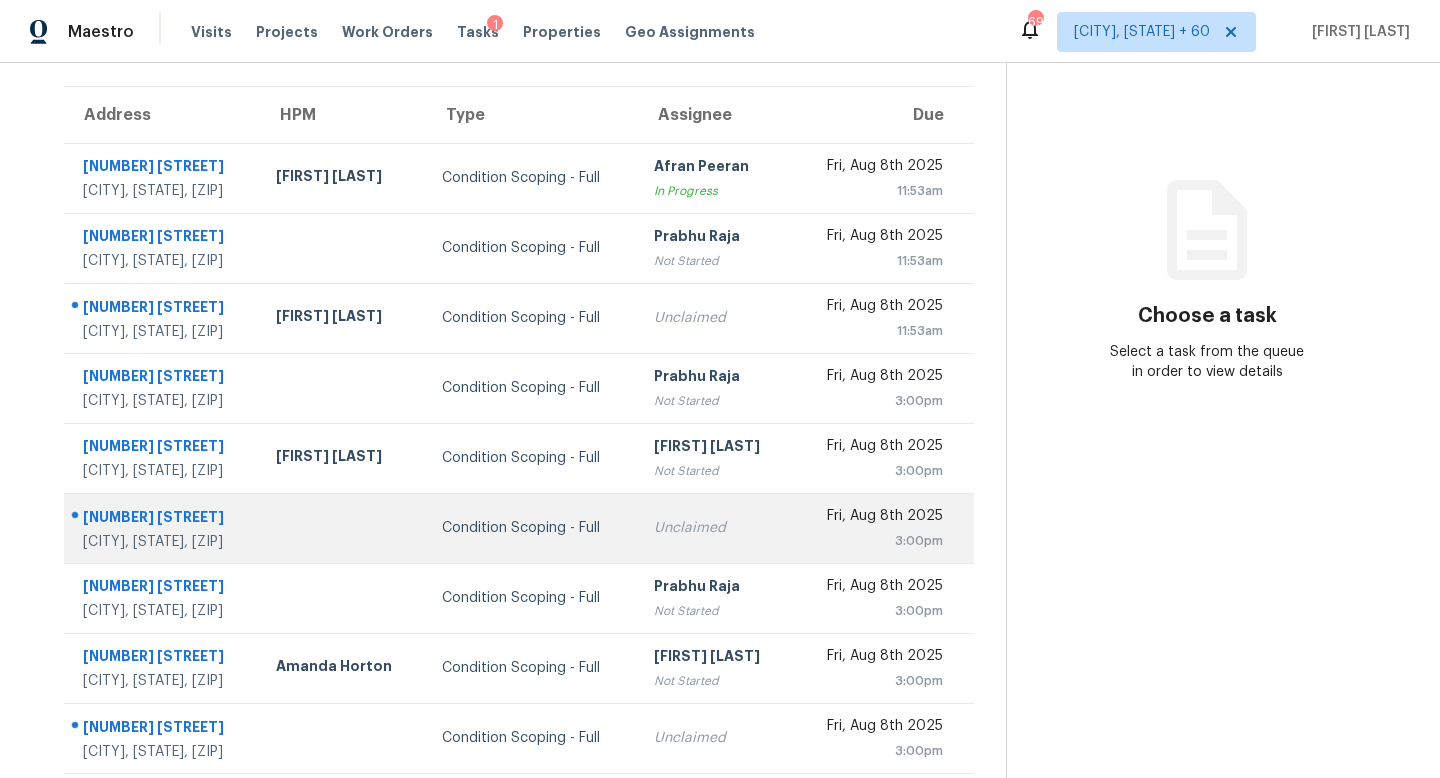 scroll, scrollTop: 0, scrollLeft: 0, axis: both 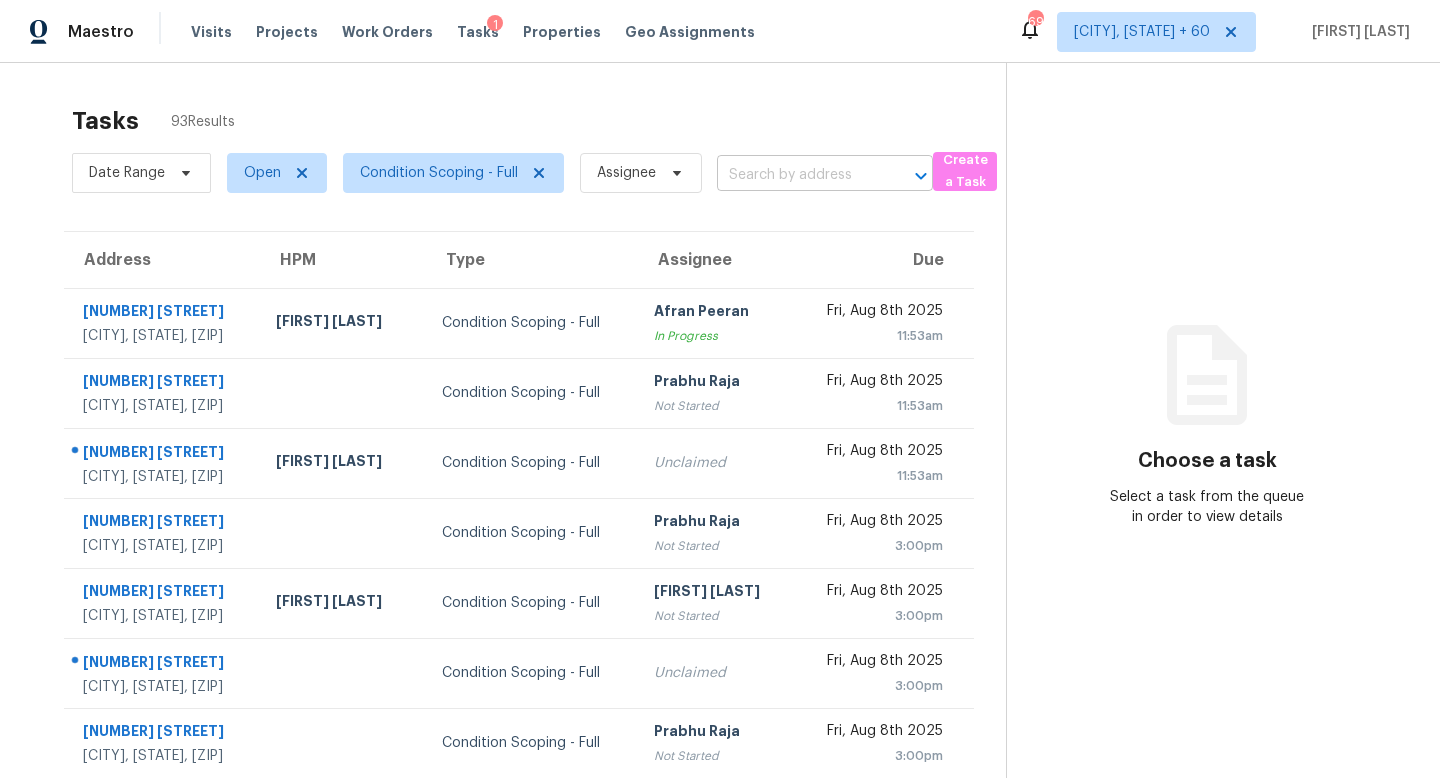 click at bounding box center [797, 175] 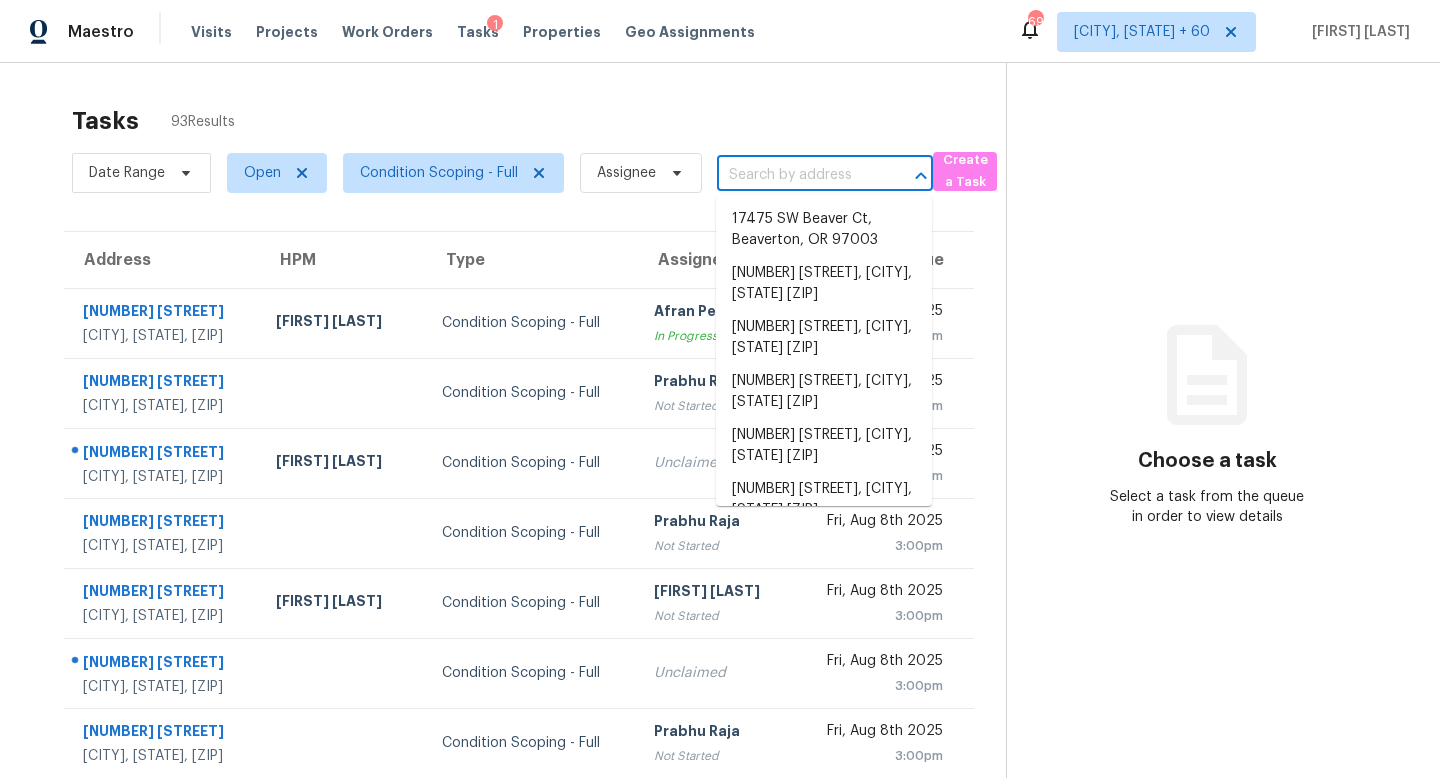paste on "[NUMBER] [STREET], [CITY], [STATE] [ZIP]" 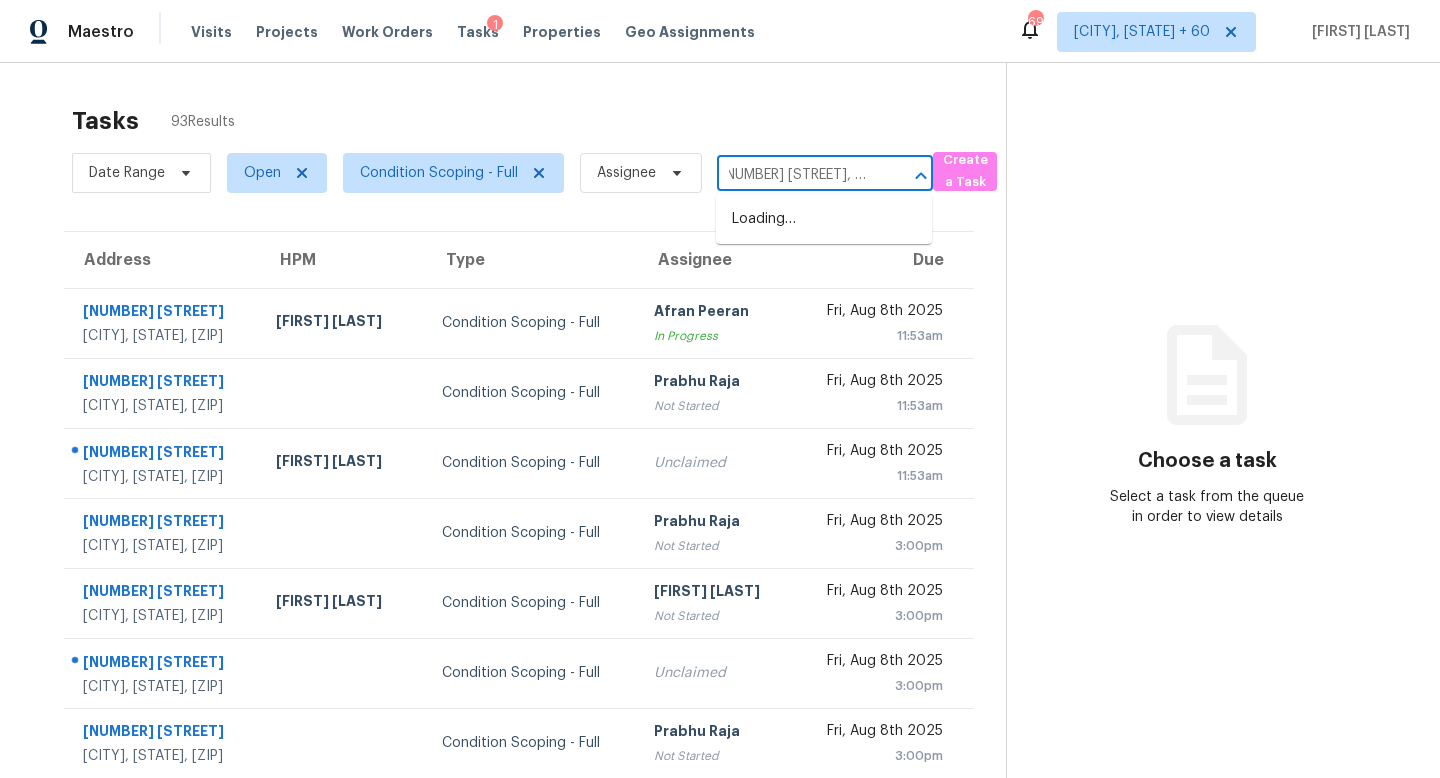 scroll, scrollTop: 0, scrollLeft: 0, axis: both 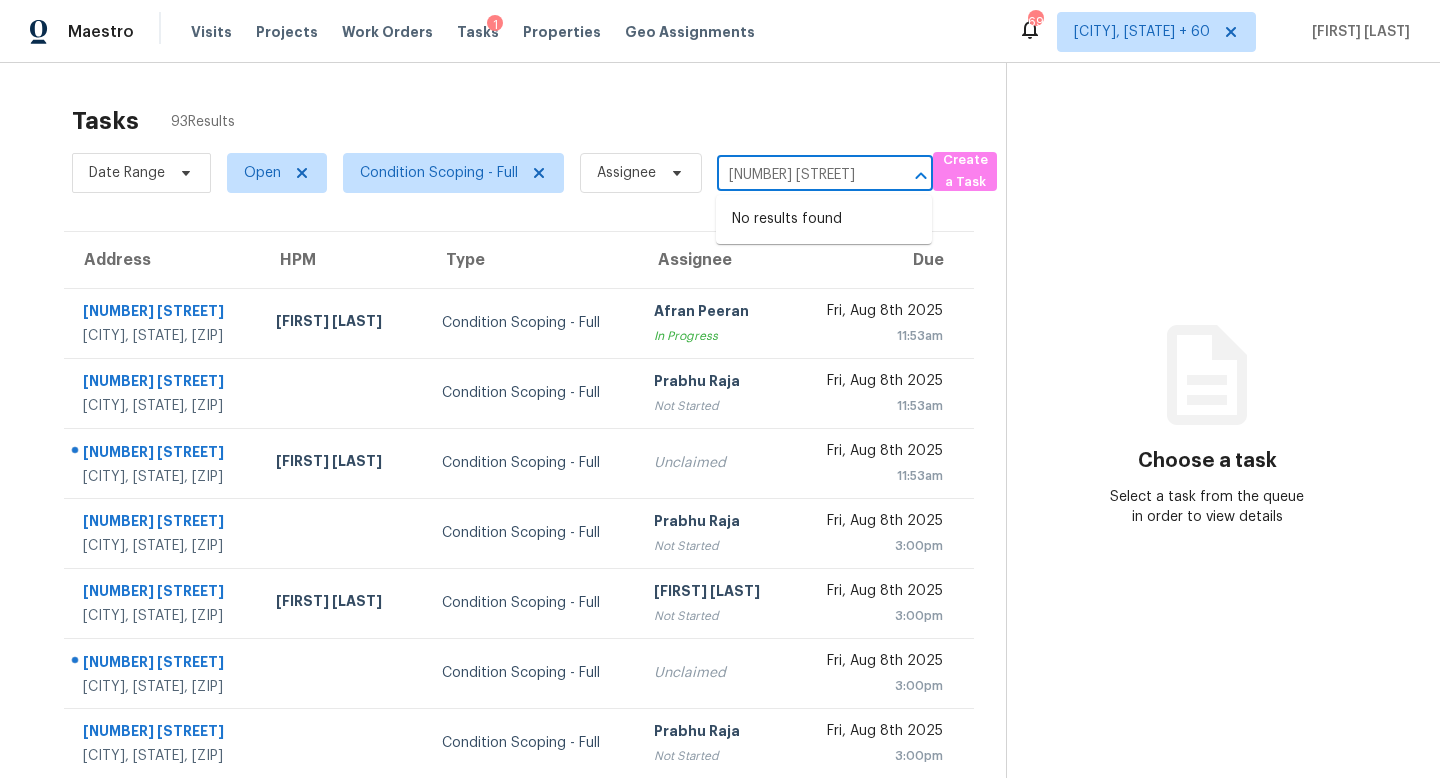 type on "[NUMBER] [STREET]" 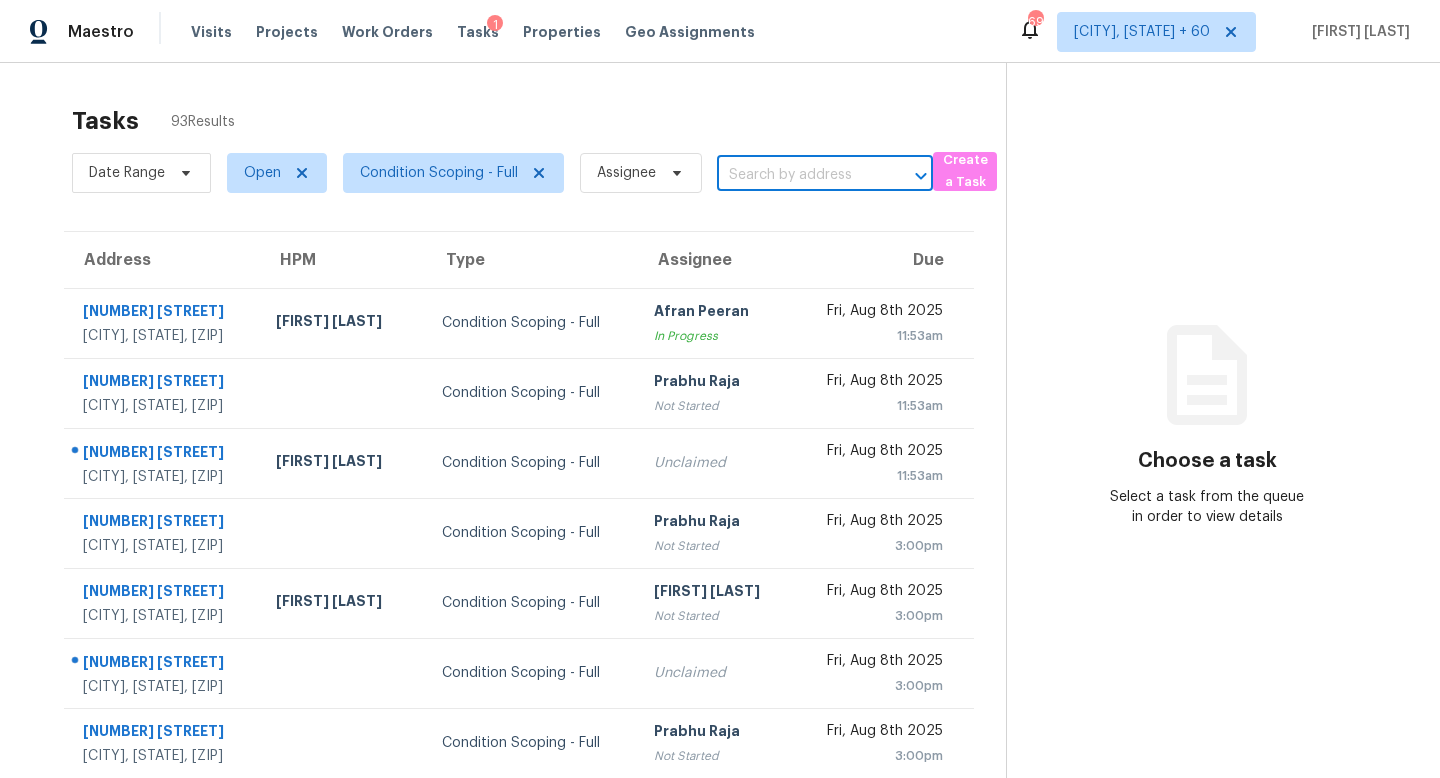 click at bounding box center [797, 175] 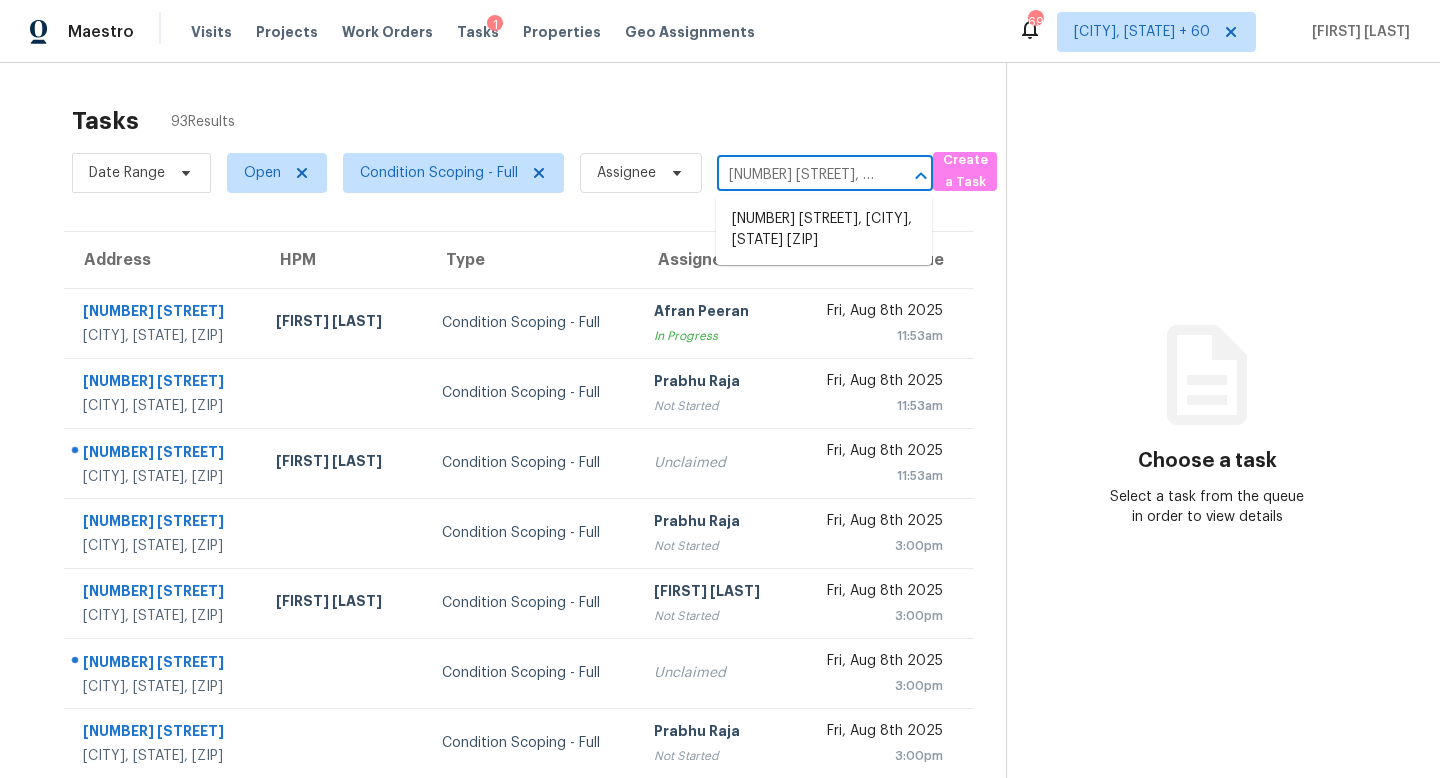 scroll, scrollTop: 0, scrollLeft: 130, axis: horizontal 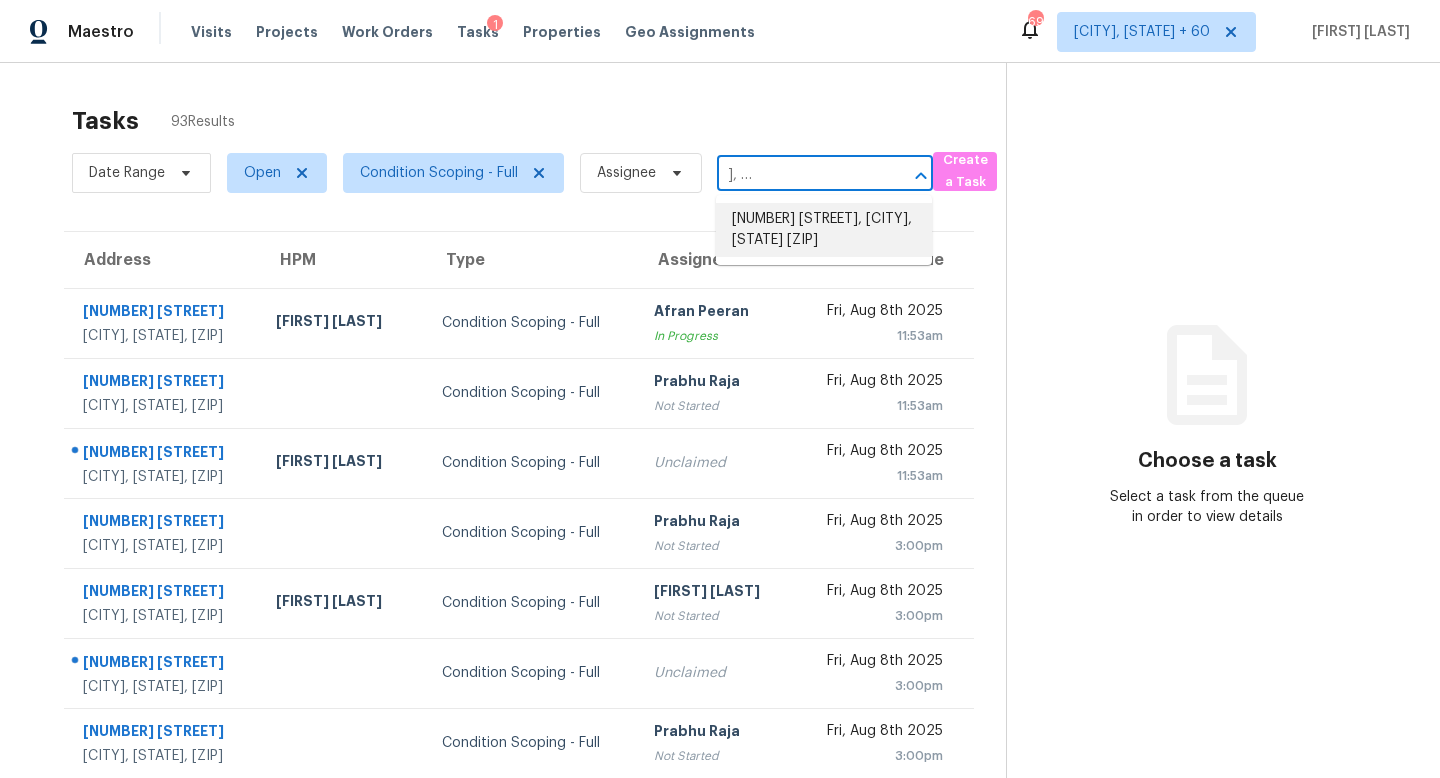 click on "[NUMBER] [STREET], [CITY], [STATE] [ZIP]" at bounding box center (824, 230) 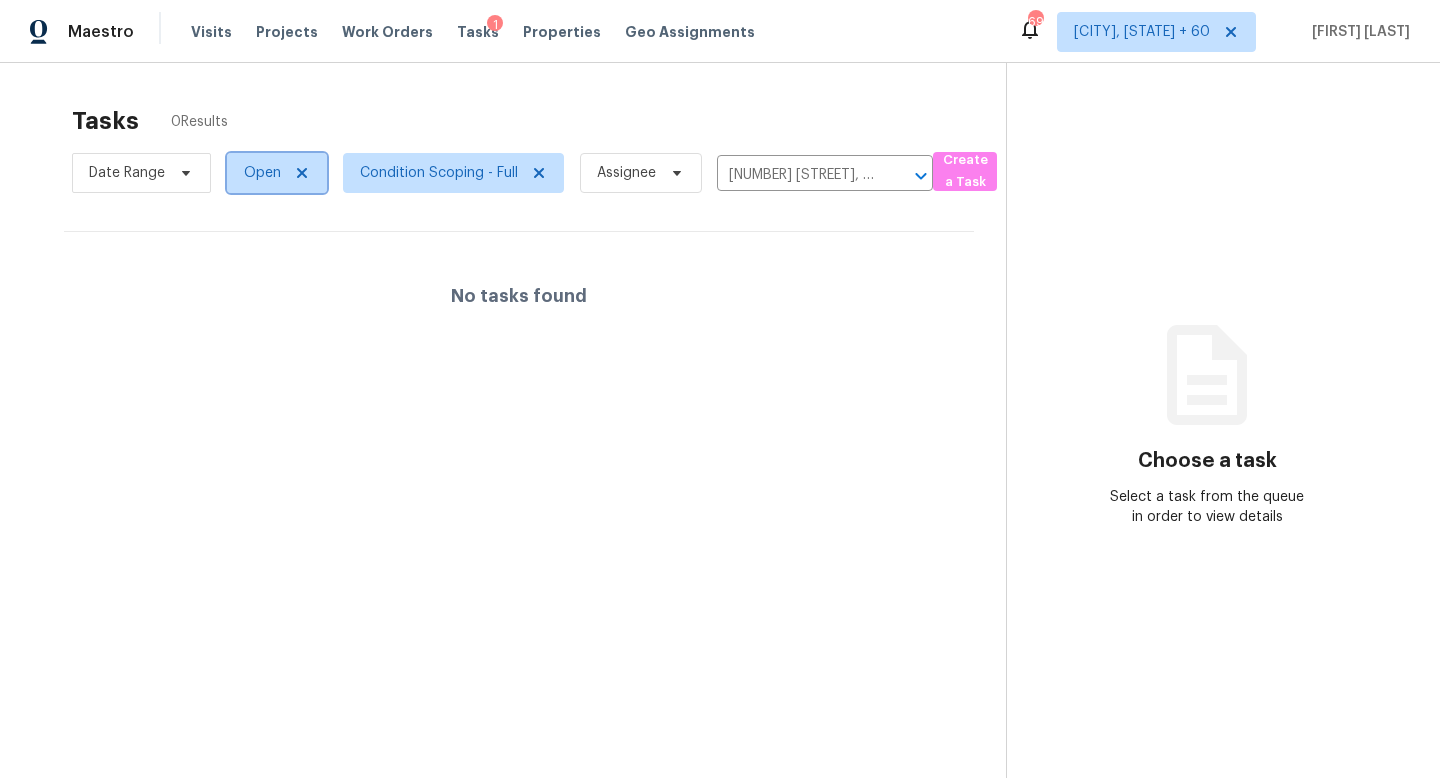 click on "Open" at bounding box center (277, 173) 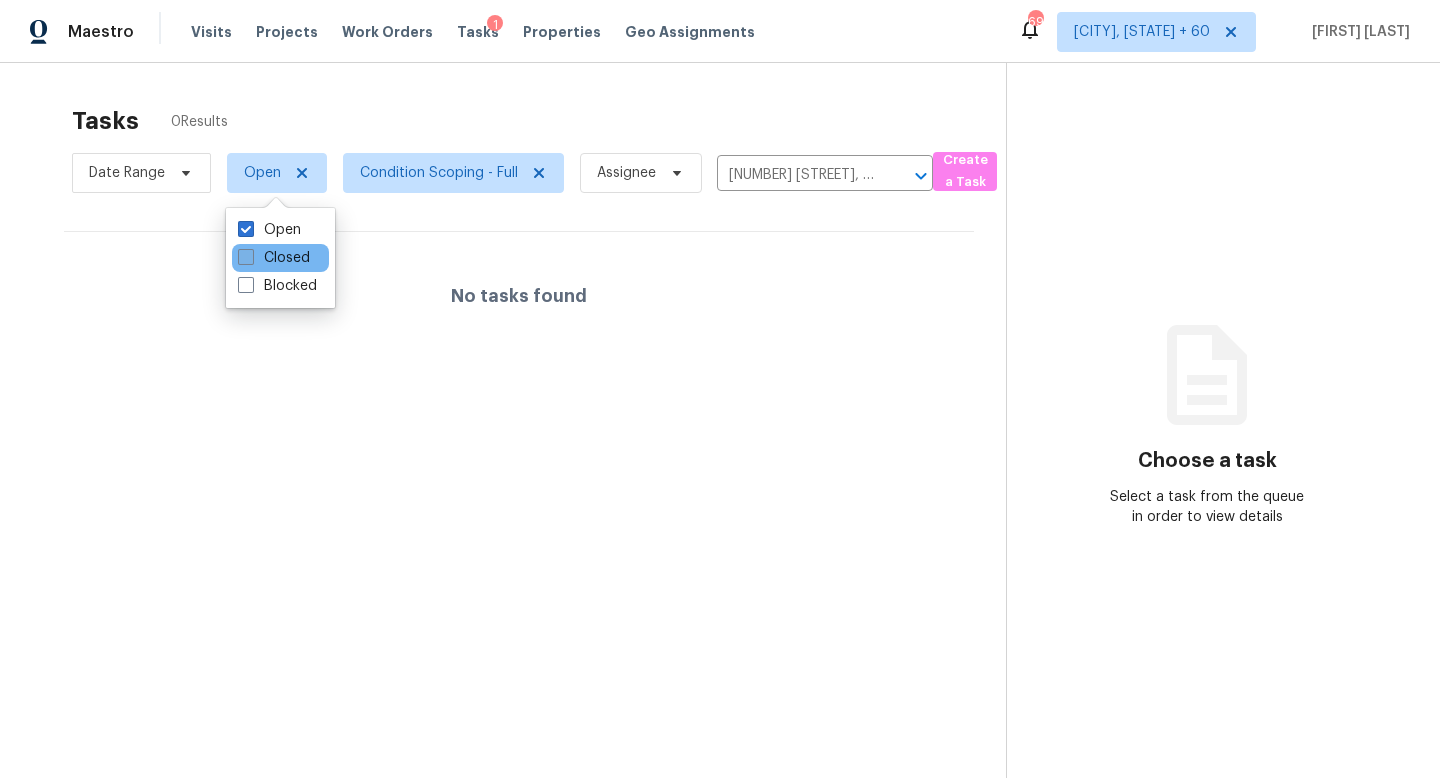 click on "Closed" at bounding box center (274, 258) 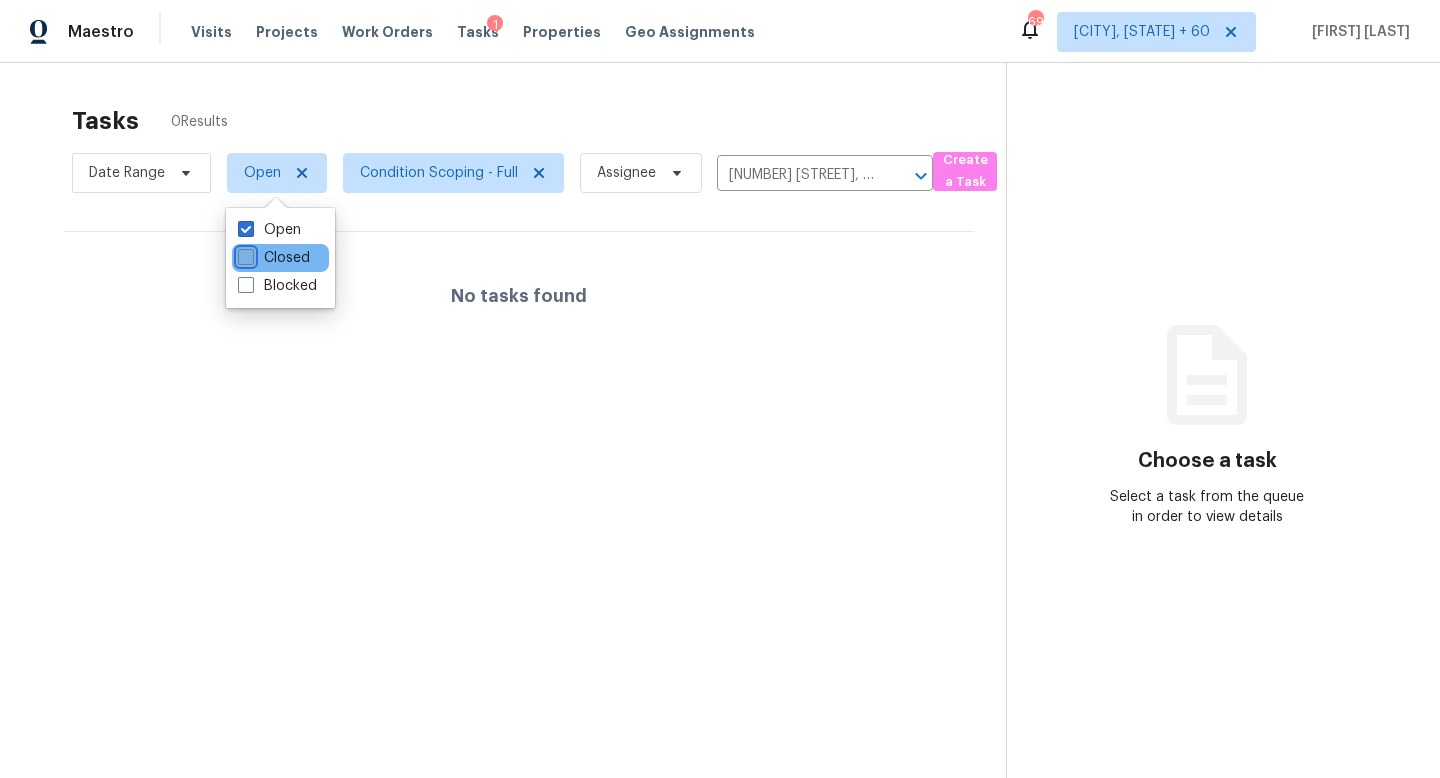 click on "Closed" at bounding box center [244, 254] 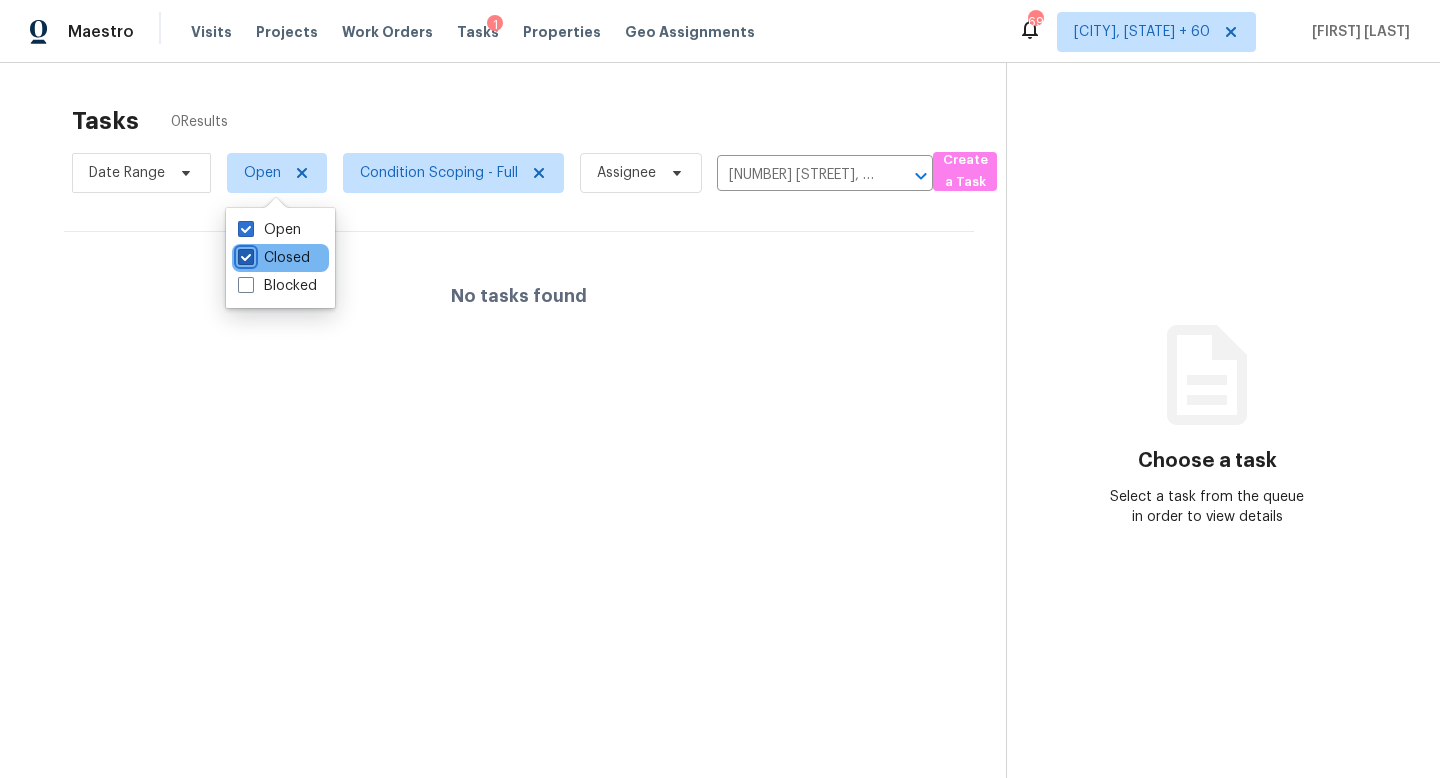 checkbox on "true" 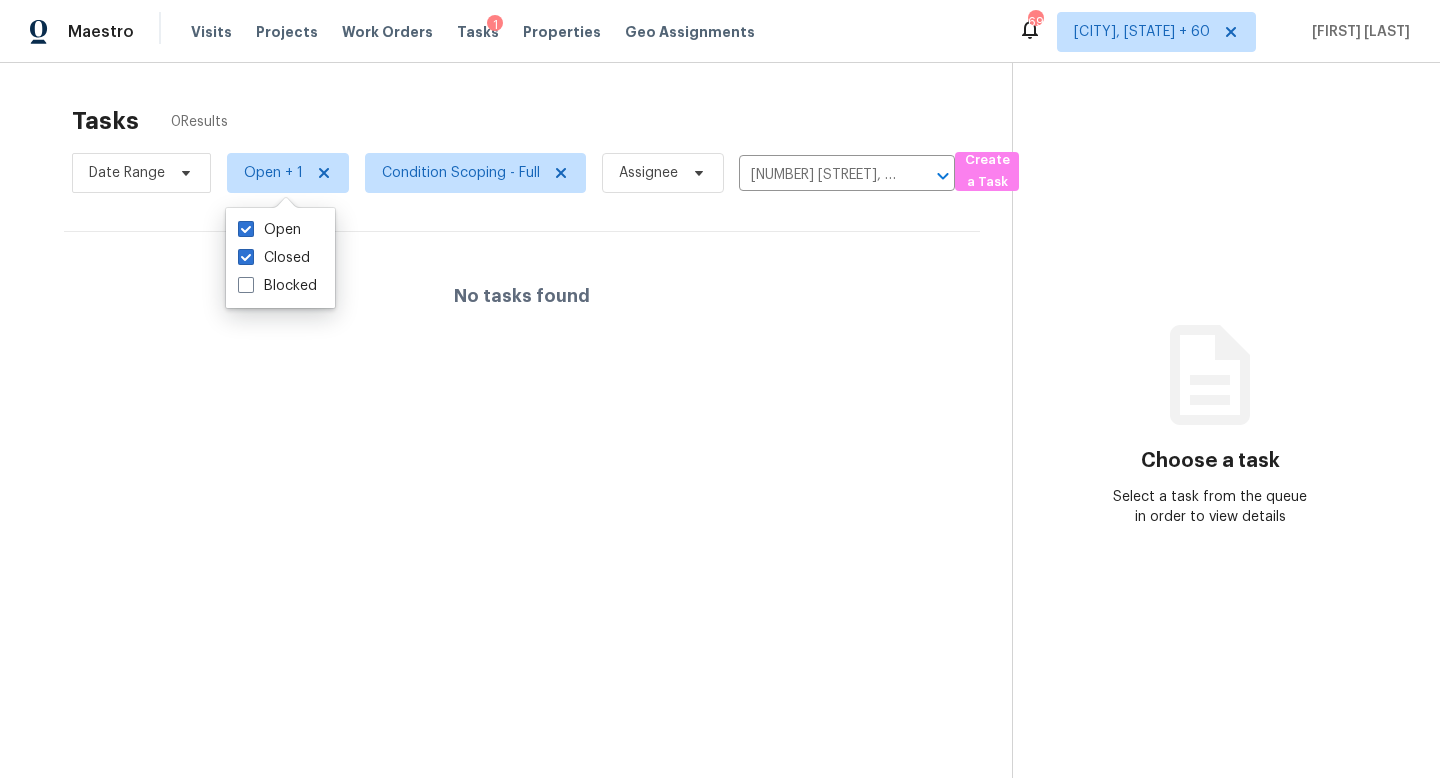 click on "Tasks 0 Results Date Range Open + 1 Condition Scoping - Full Assignee [NUMBER] [STREET], [CITY], [STATE] [ZIP] Create a Task No tasks found Choose a task Select a task from the queue in order to view details" at bounding box center [720, 452] 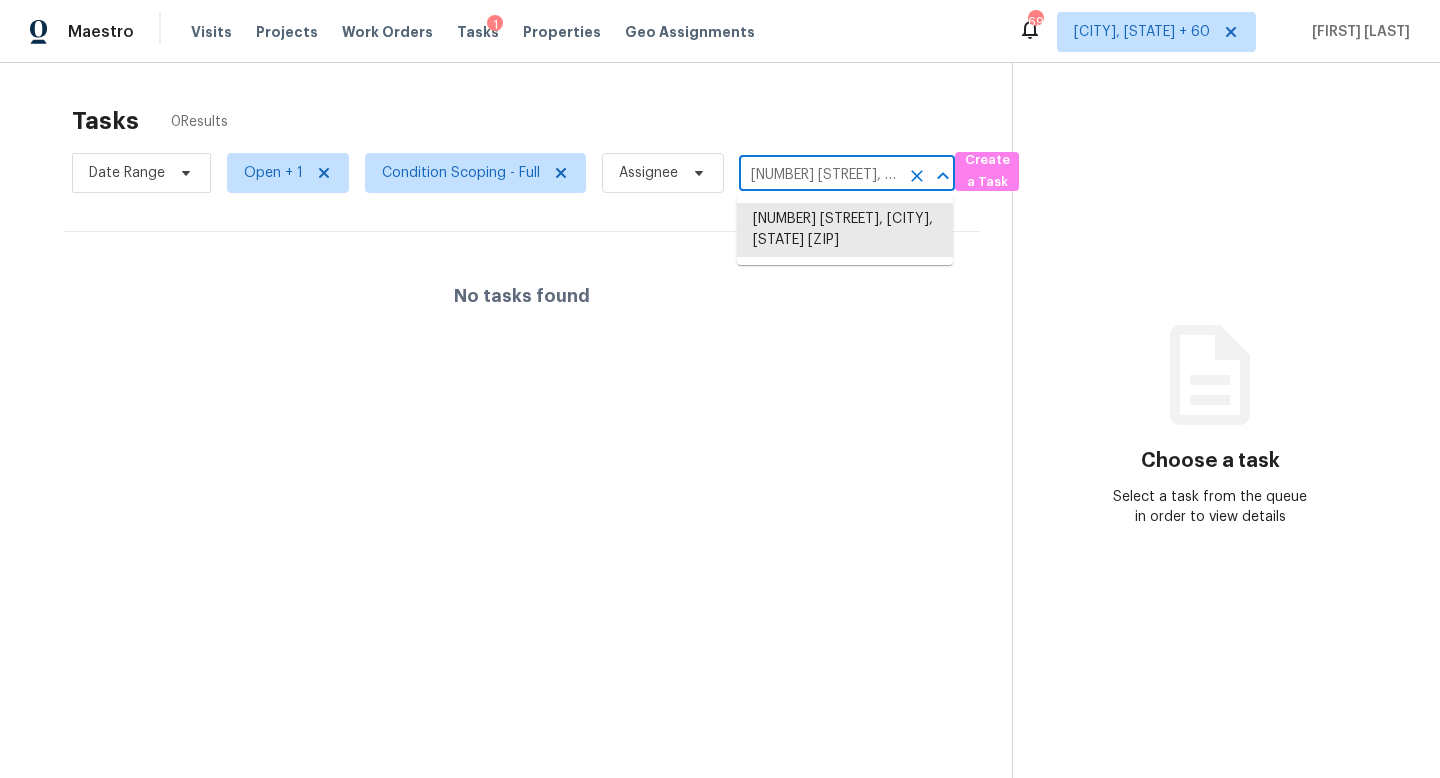 click on "[NUMBER] [STREET], [CITY], [STATE] [ZIP]" at bounding box center [819, 175] 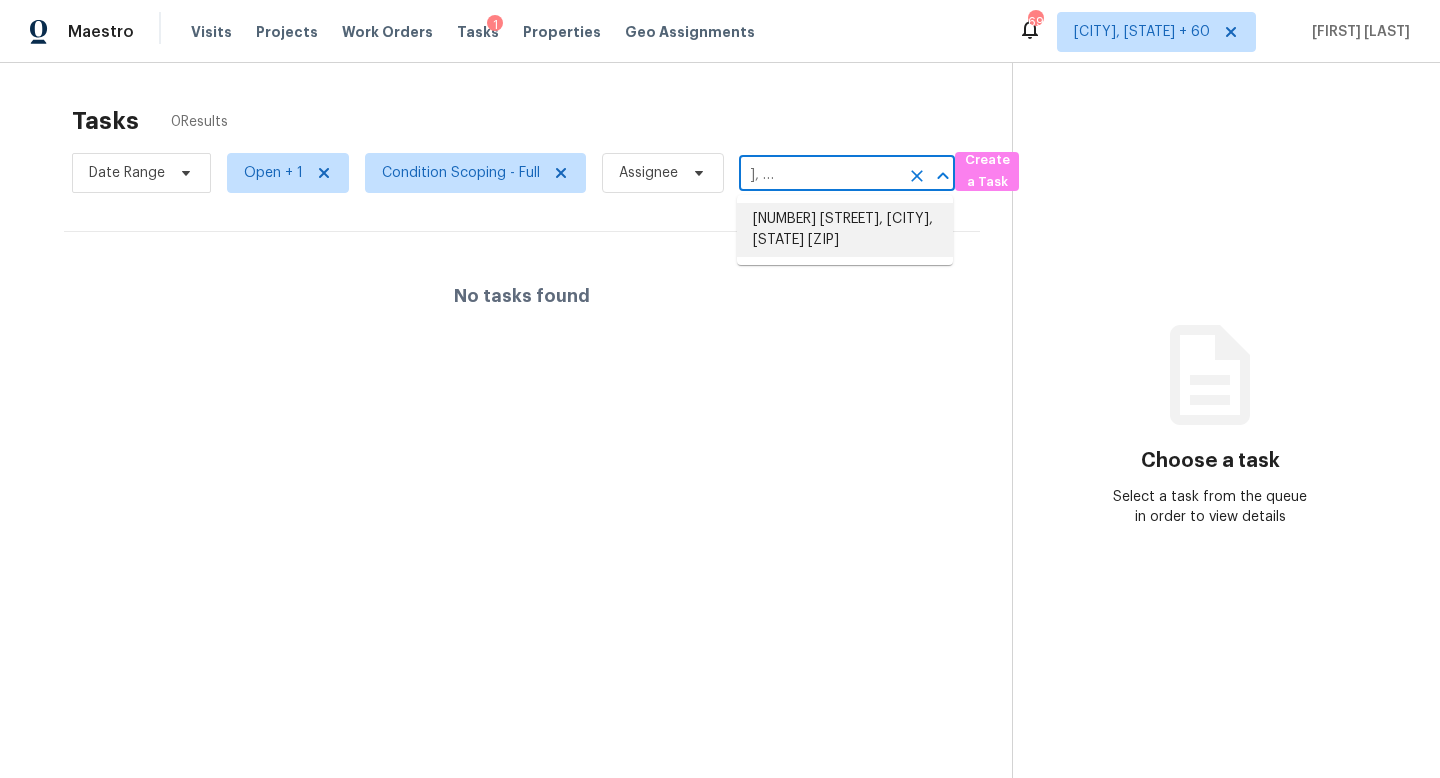 click on "[NUMBER] [STREET], [CITY], [STATE] [ZIP]" at bounding box center [845, 230] 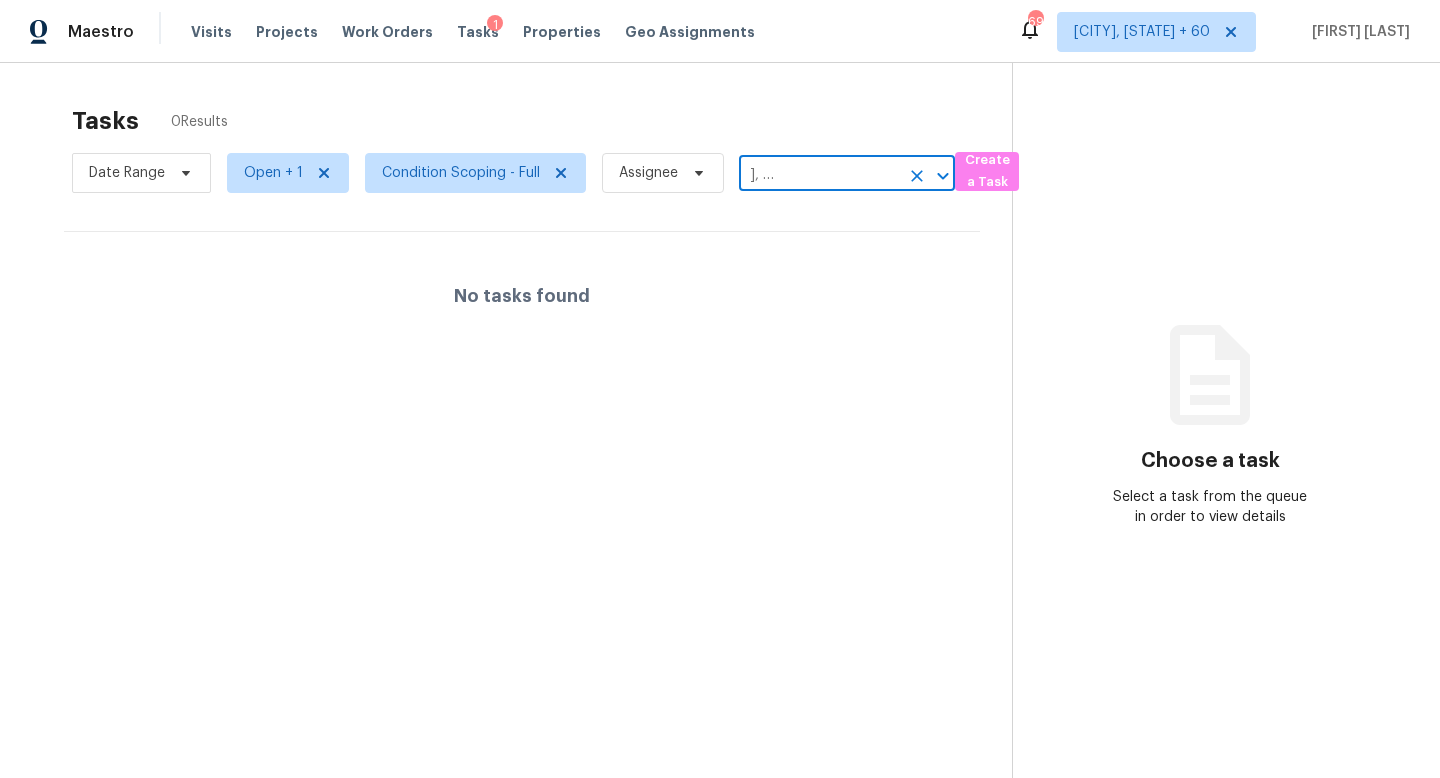 click on "[NUMBER] [STREET], [CITY], [STATE] [ZIP]" at bounding box center (819, 175) 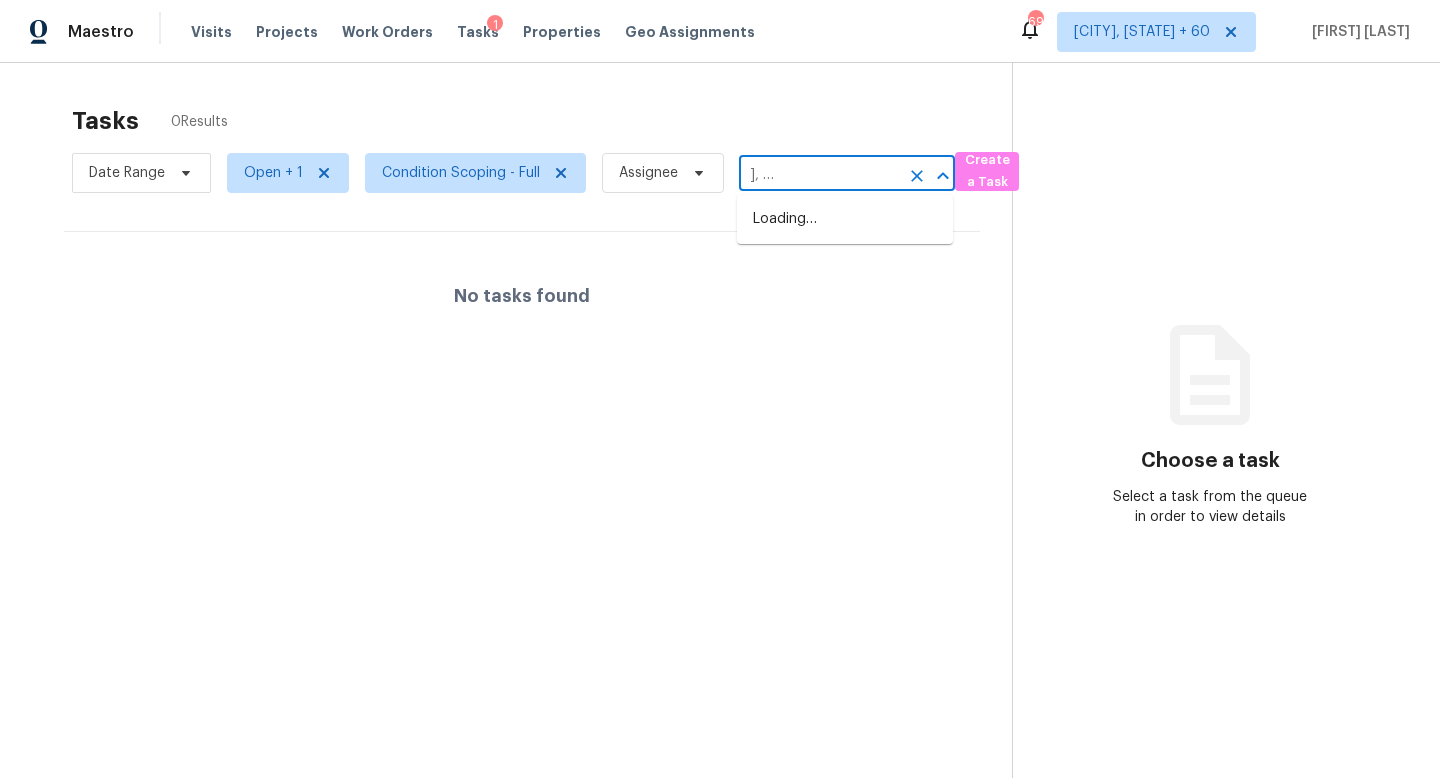 scroll, scrollTop: 0, scrollLeft: 334, axis: horizontal 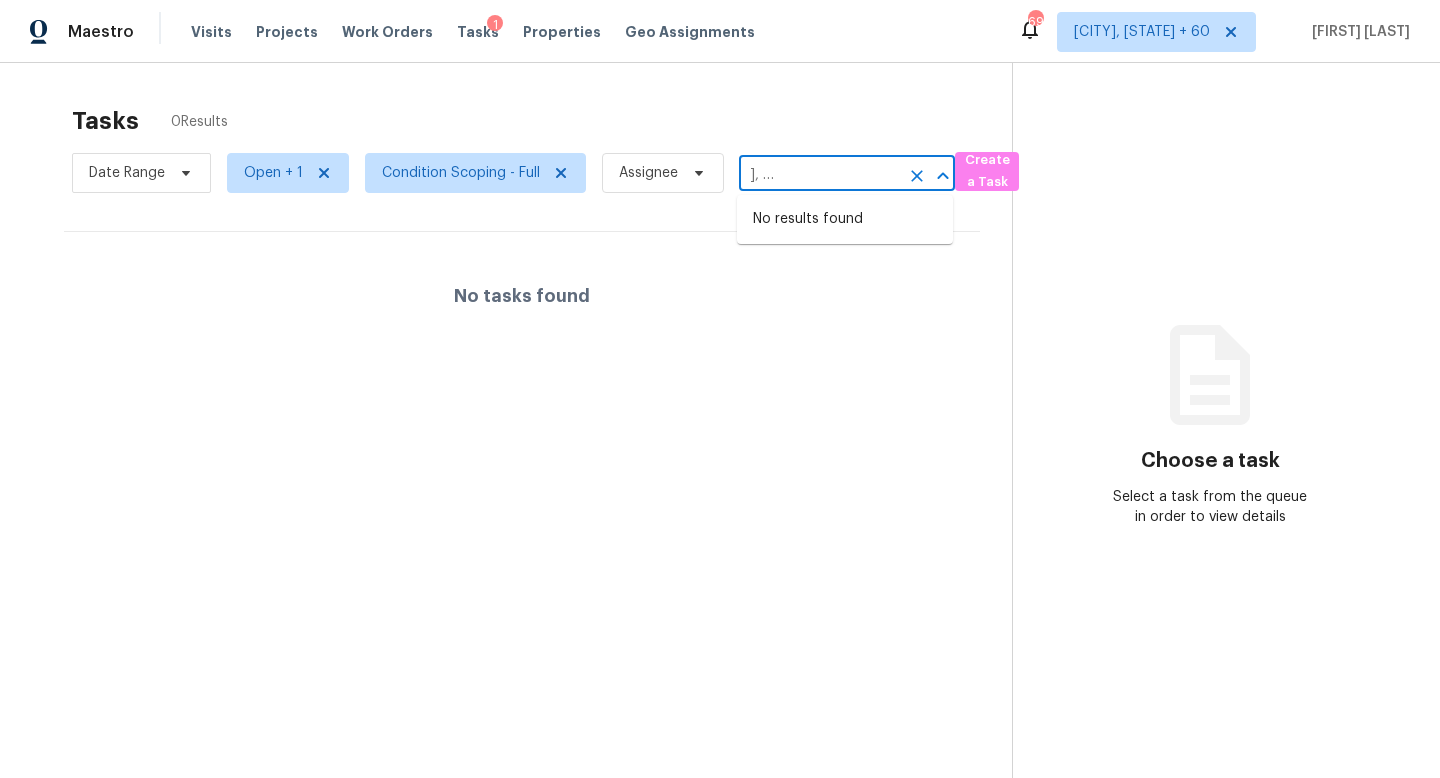 paste 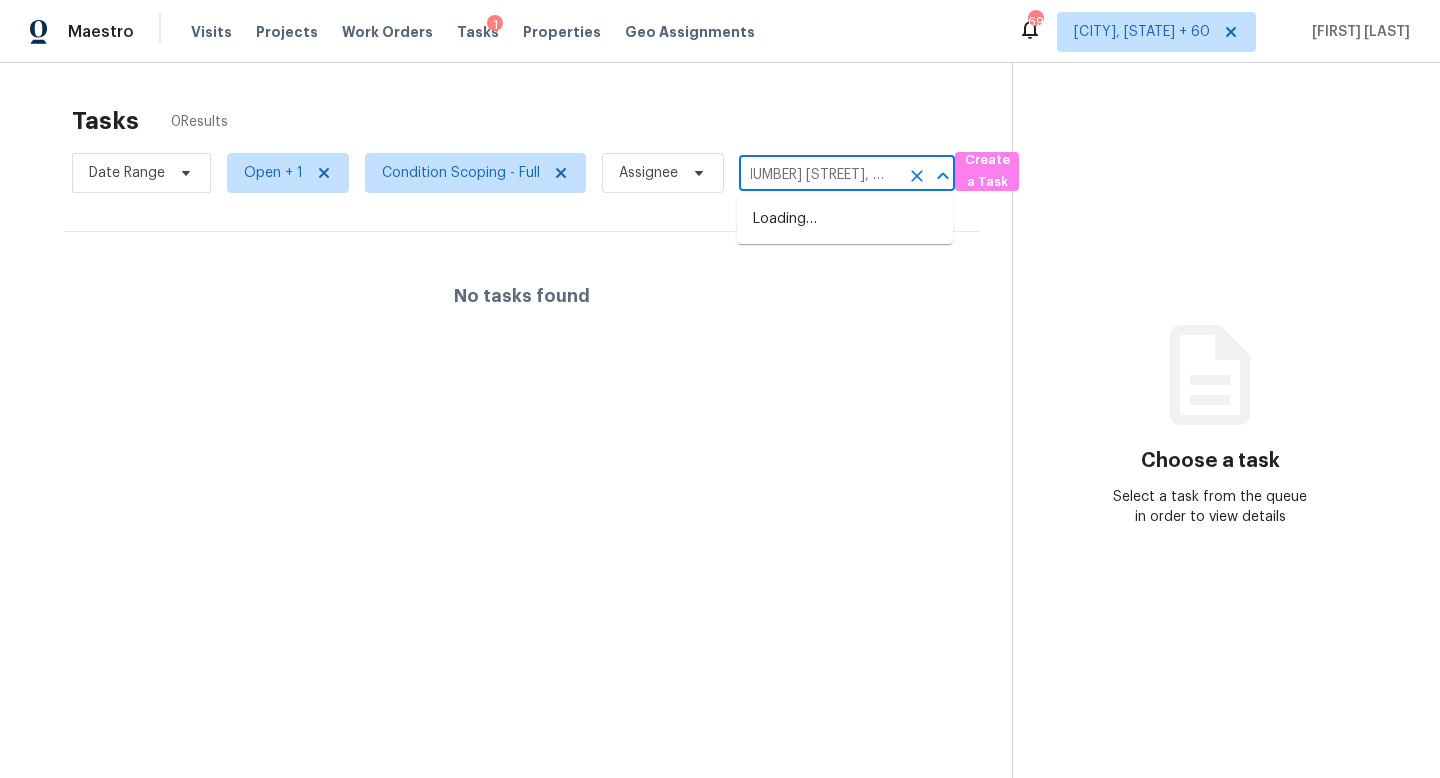 scroll, scrollTop: 0, scrollLeft: 0, axis: both 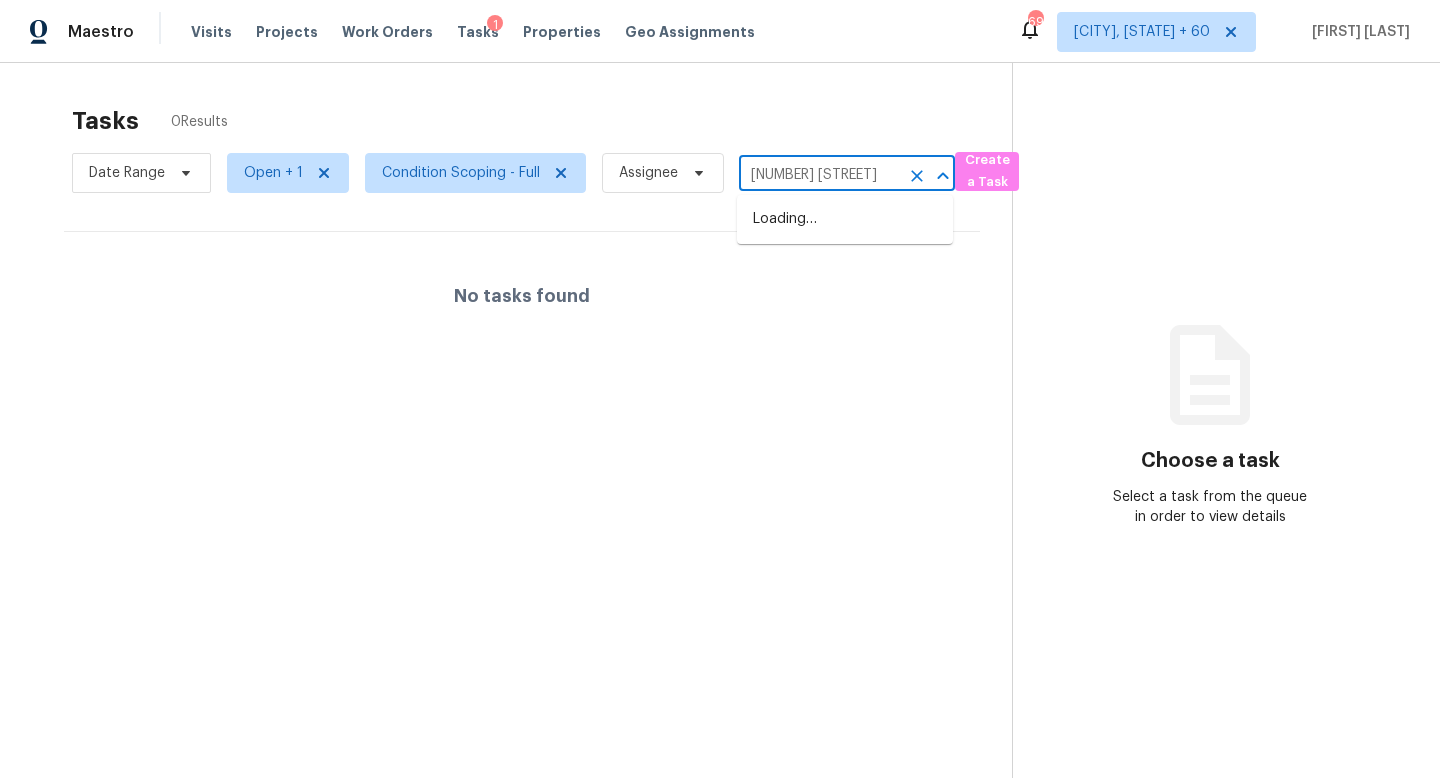 type on "[NUMBER] [STREET]" 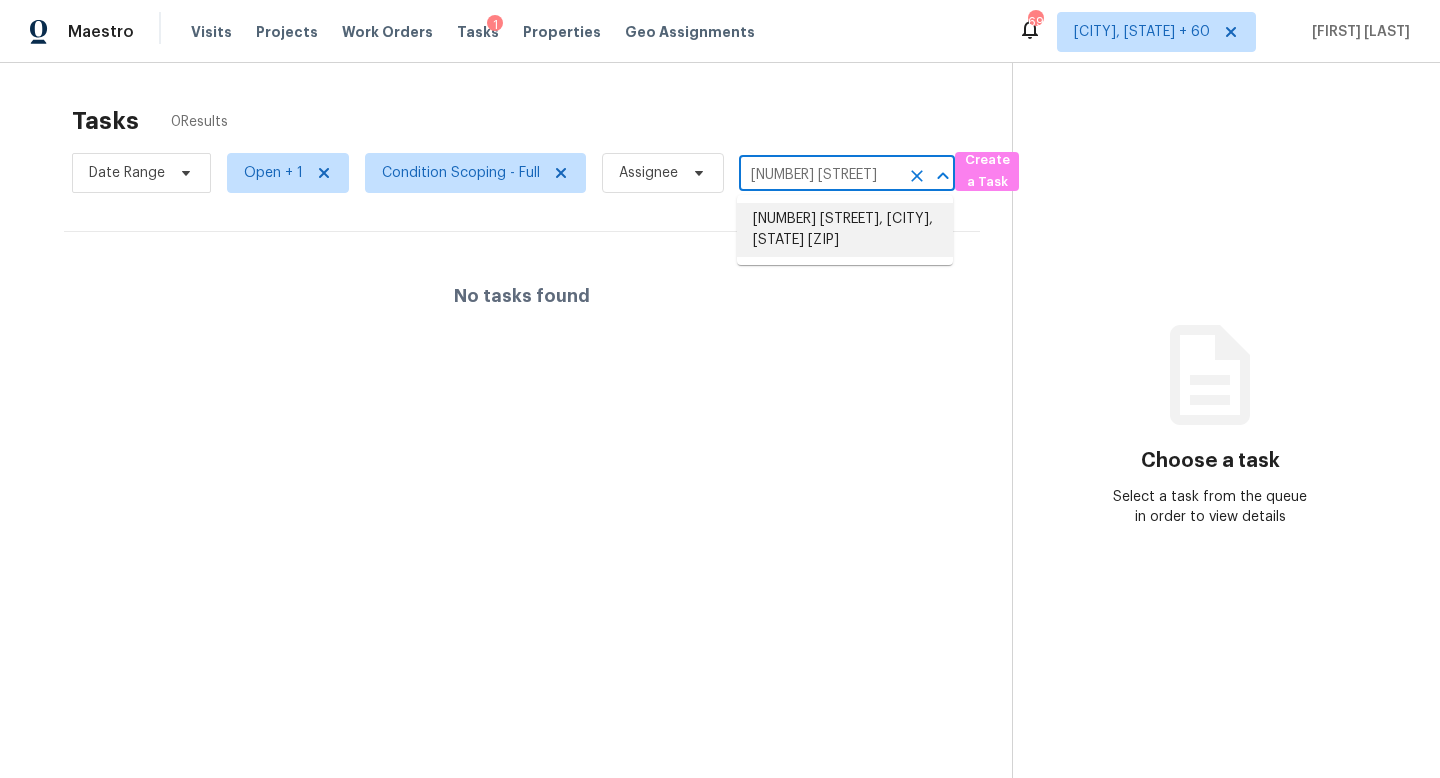 click on "[NUMBER] [STREET], [CITY], [STATE] [ZIP]" at bounding box center (845, 230) 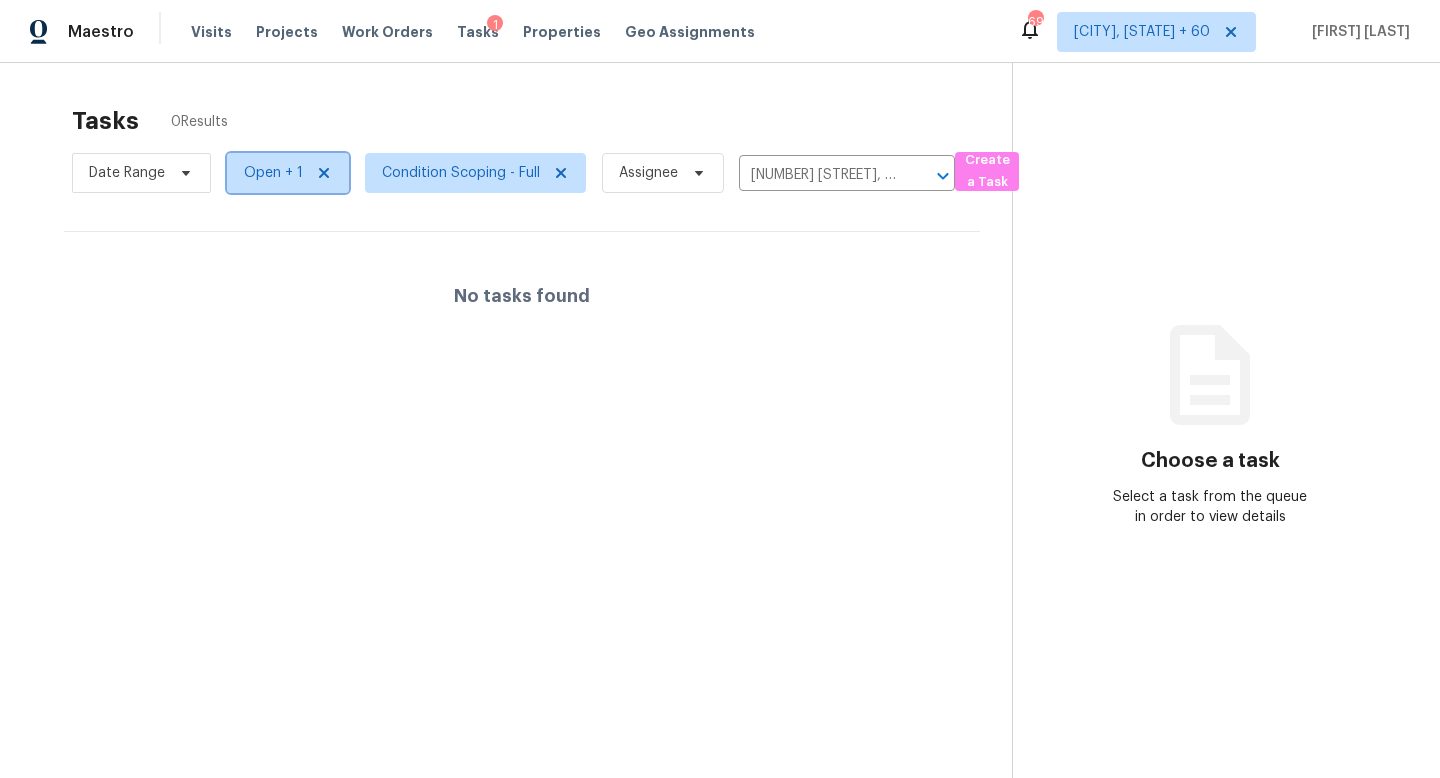 click on "Open + 1" at bounding box center (273, 173) 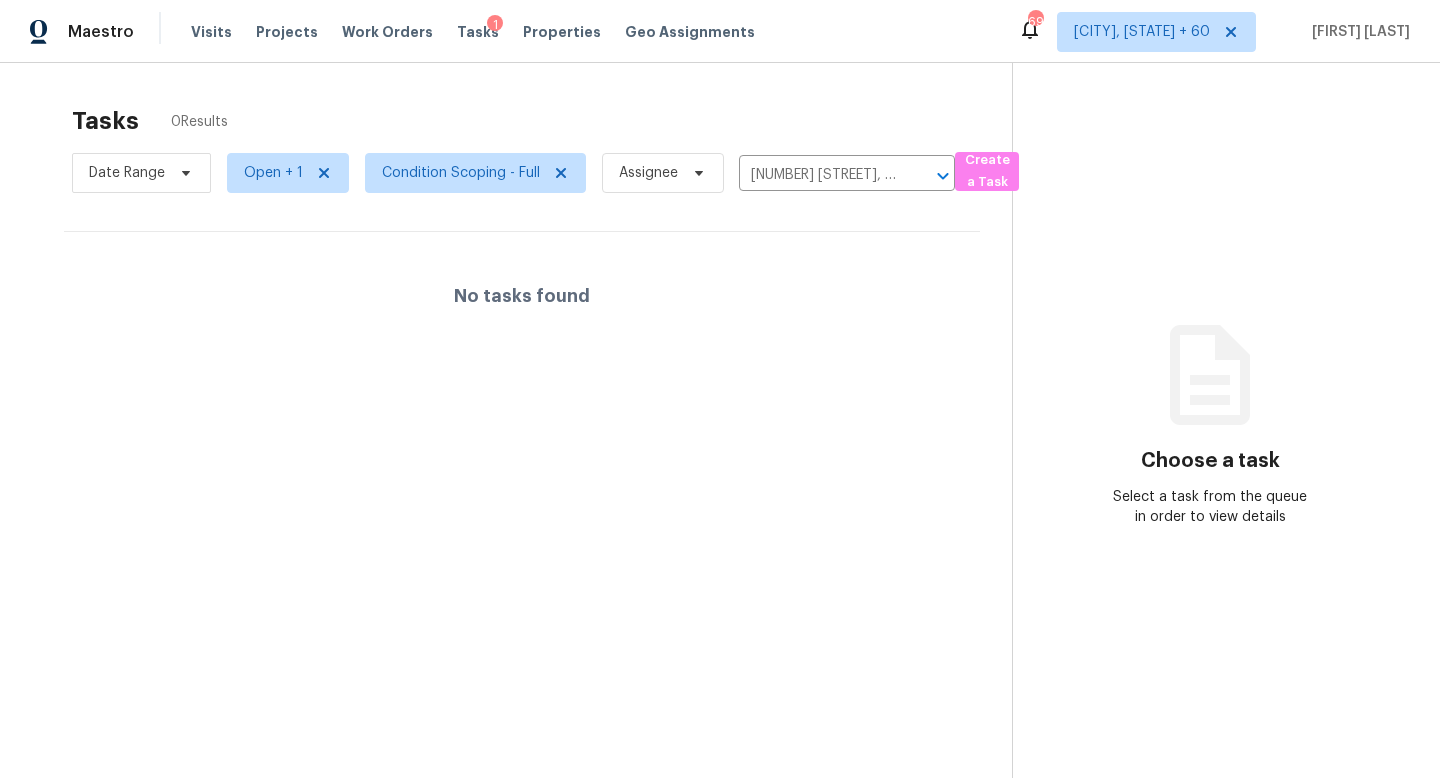 click on "No tasks found" at bounding box center [522, 296] 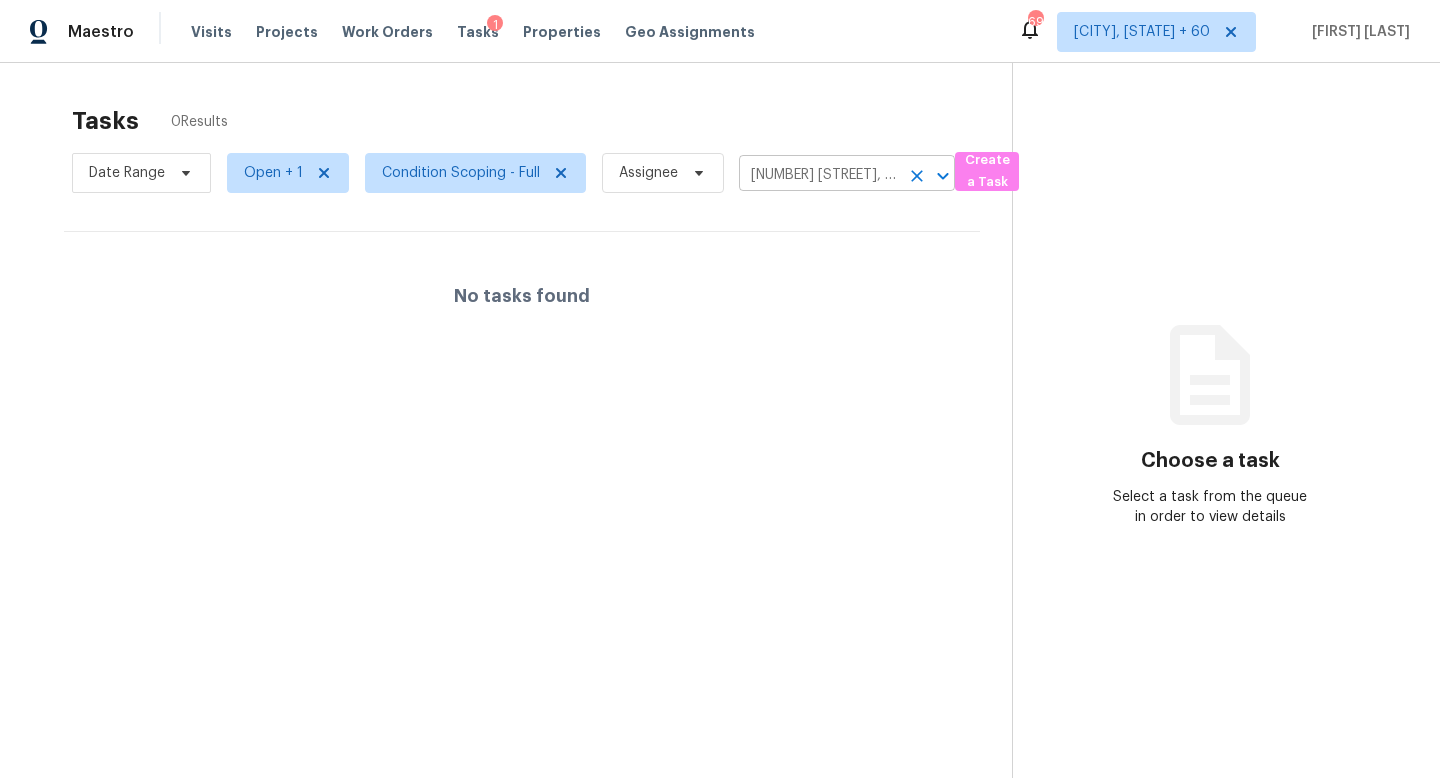 click on "[NUMBER] [STREET], [CITY], [STATE] [ZIP]" at bounding box center [819, 175] 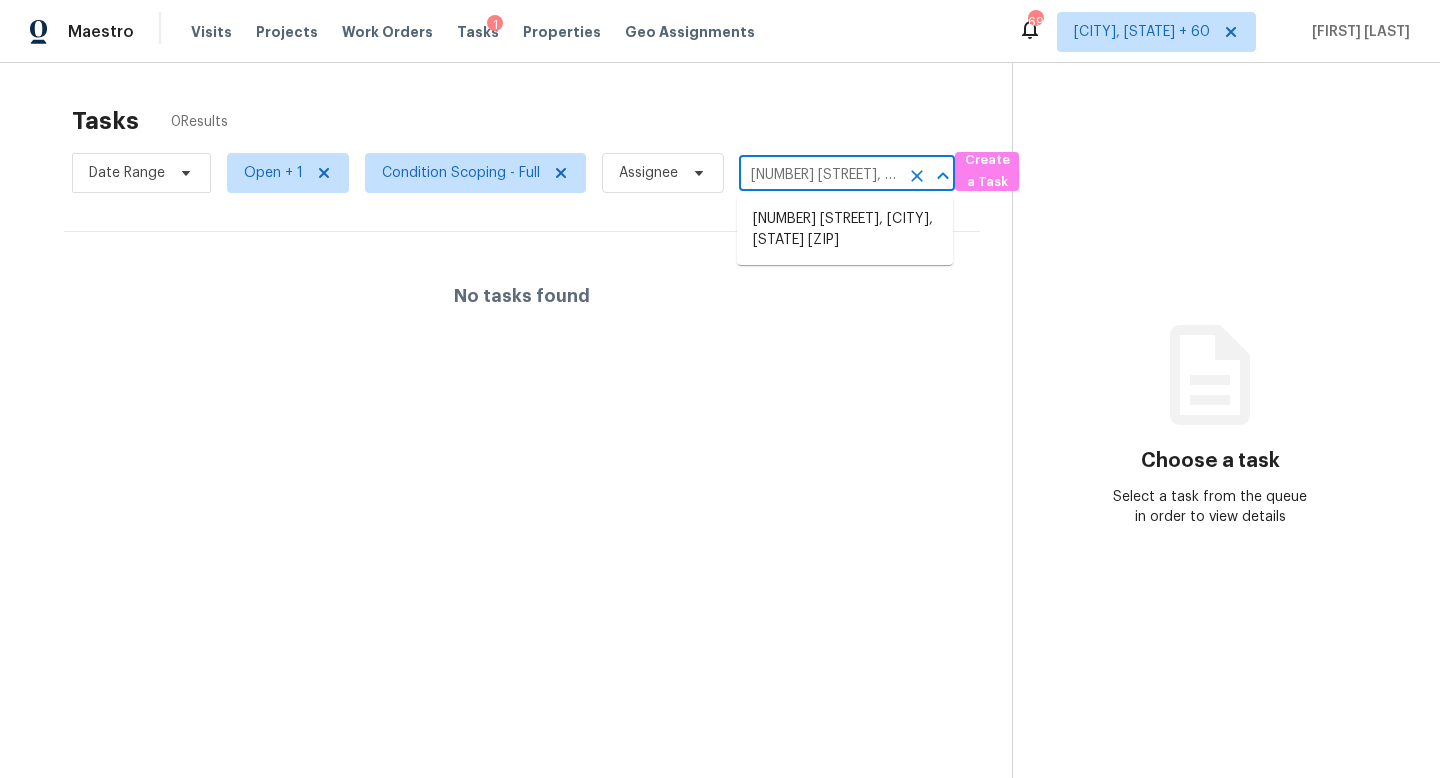 click 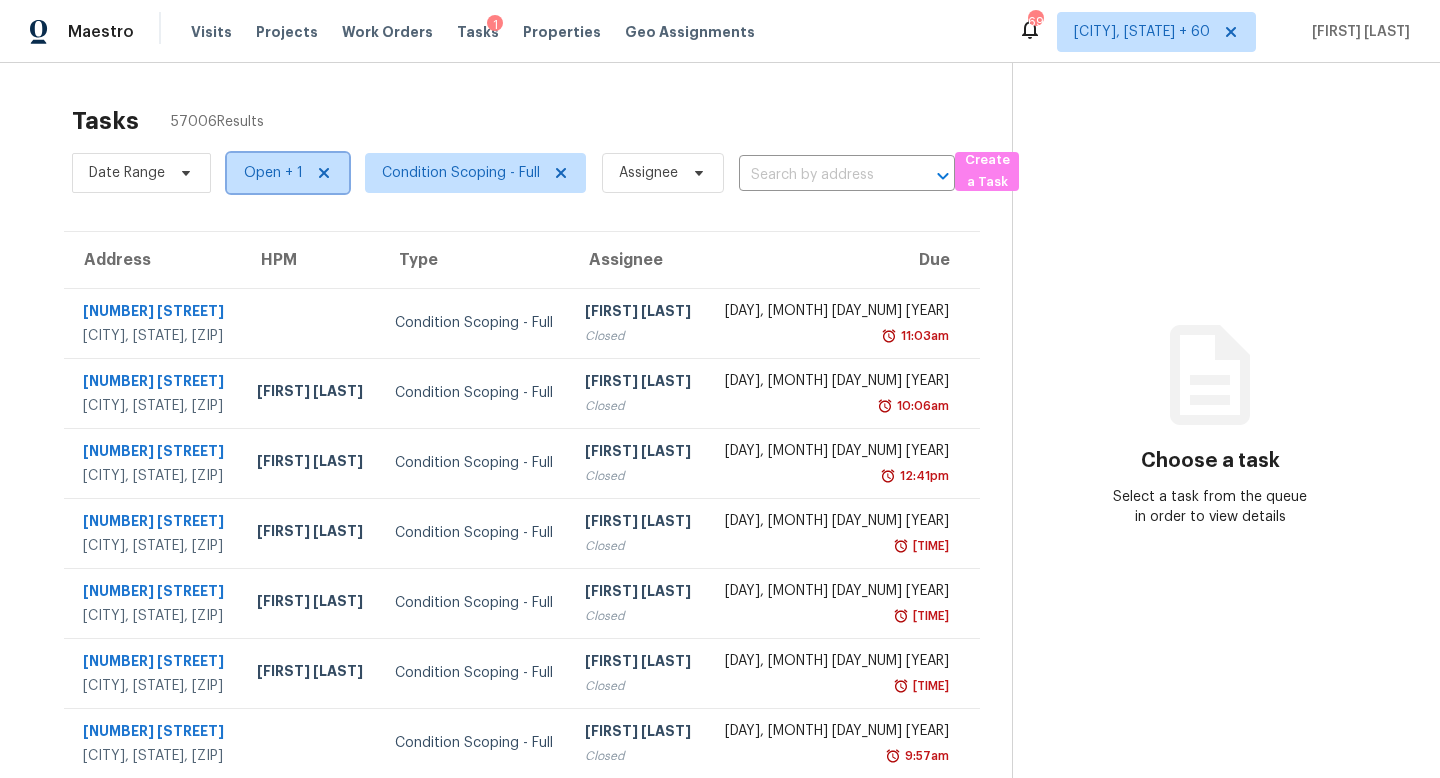 click on "Open + 1" at bounding box center (288, 173) 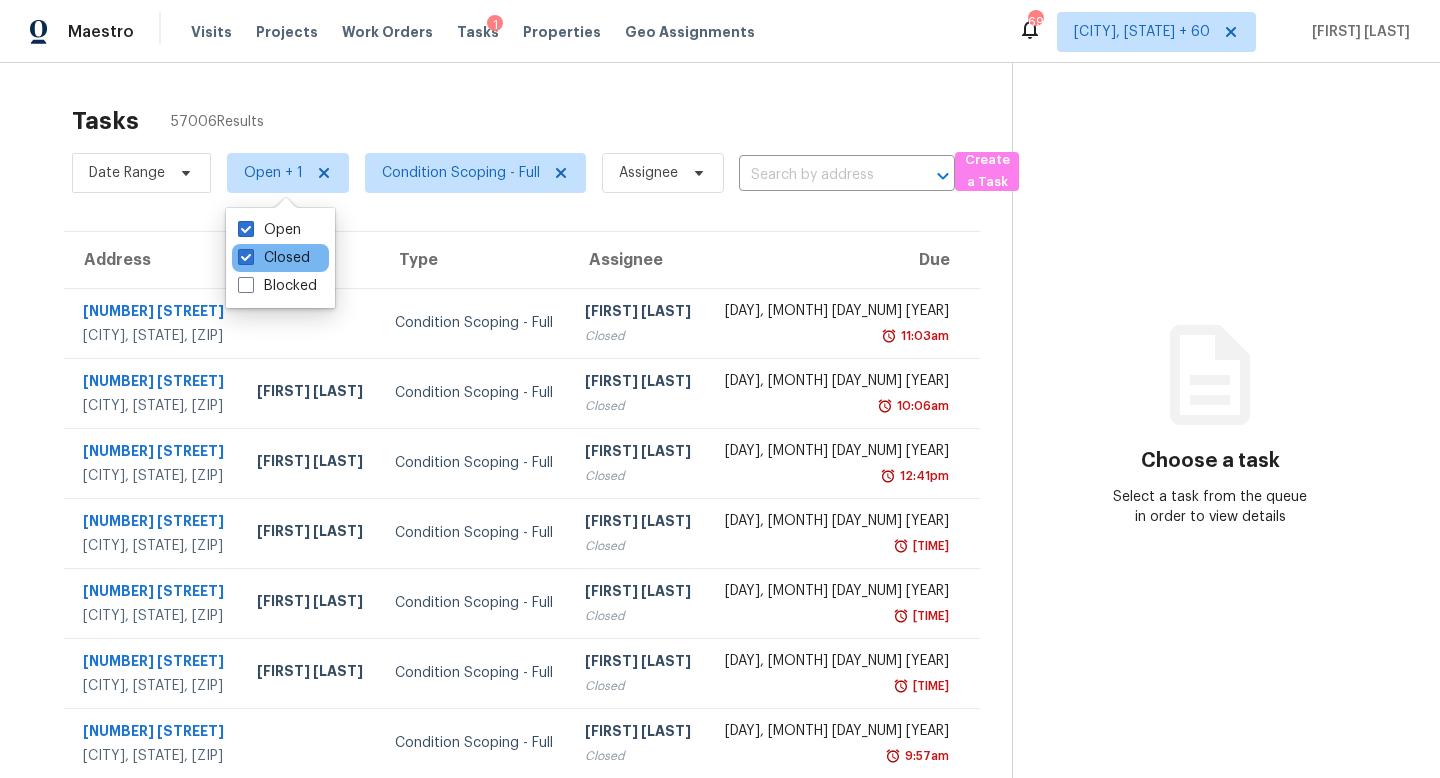 click on "Closed" at bounding box center [280, 258] 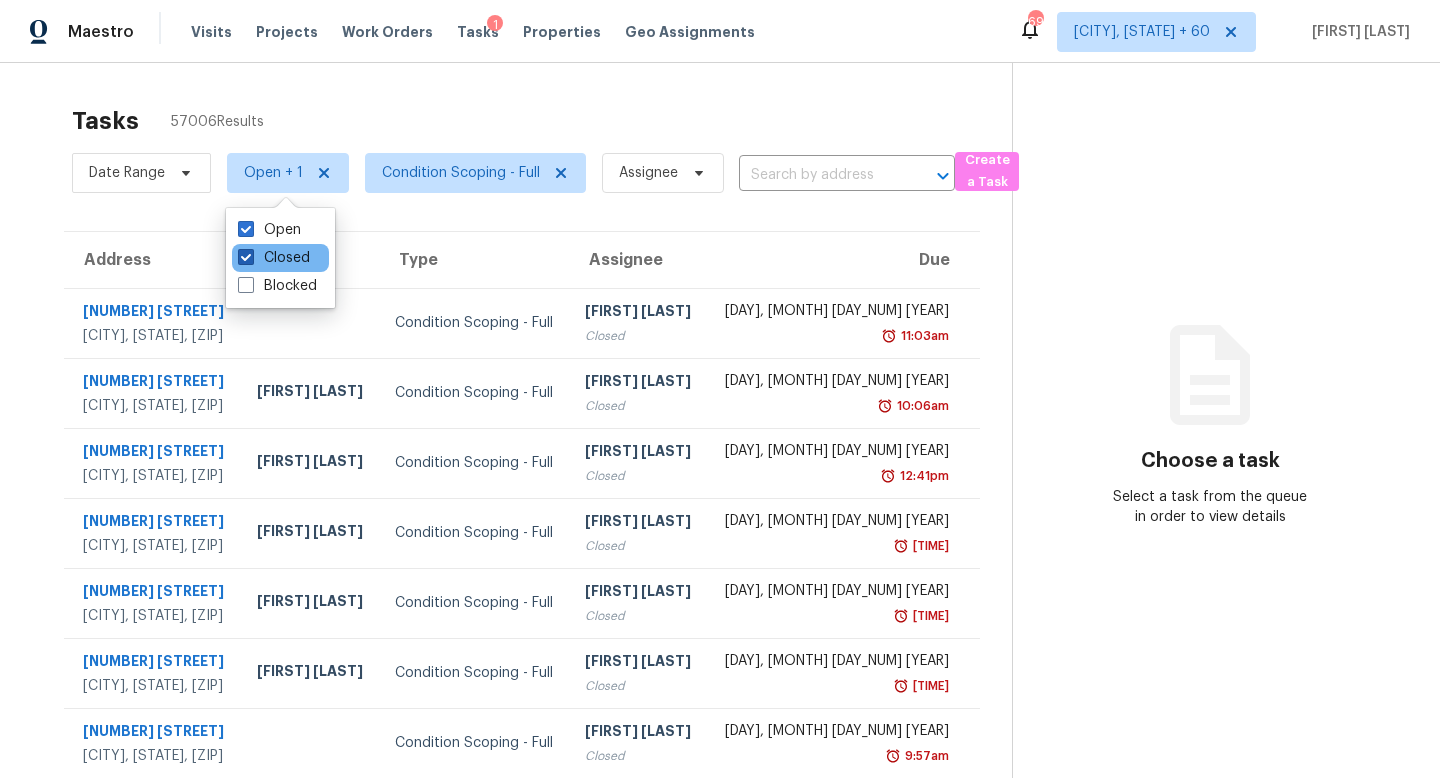 click on "Closed" at bounding box center (274, 258) 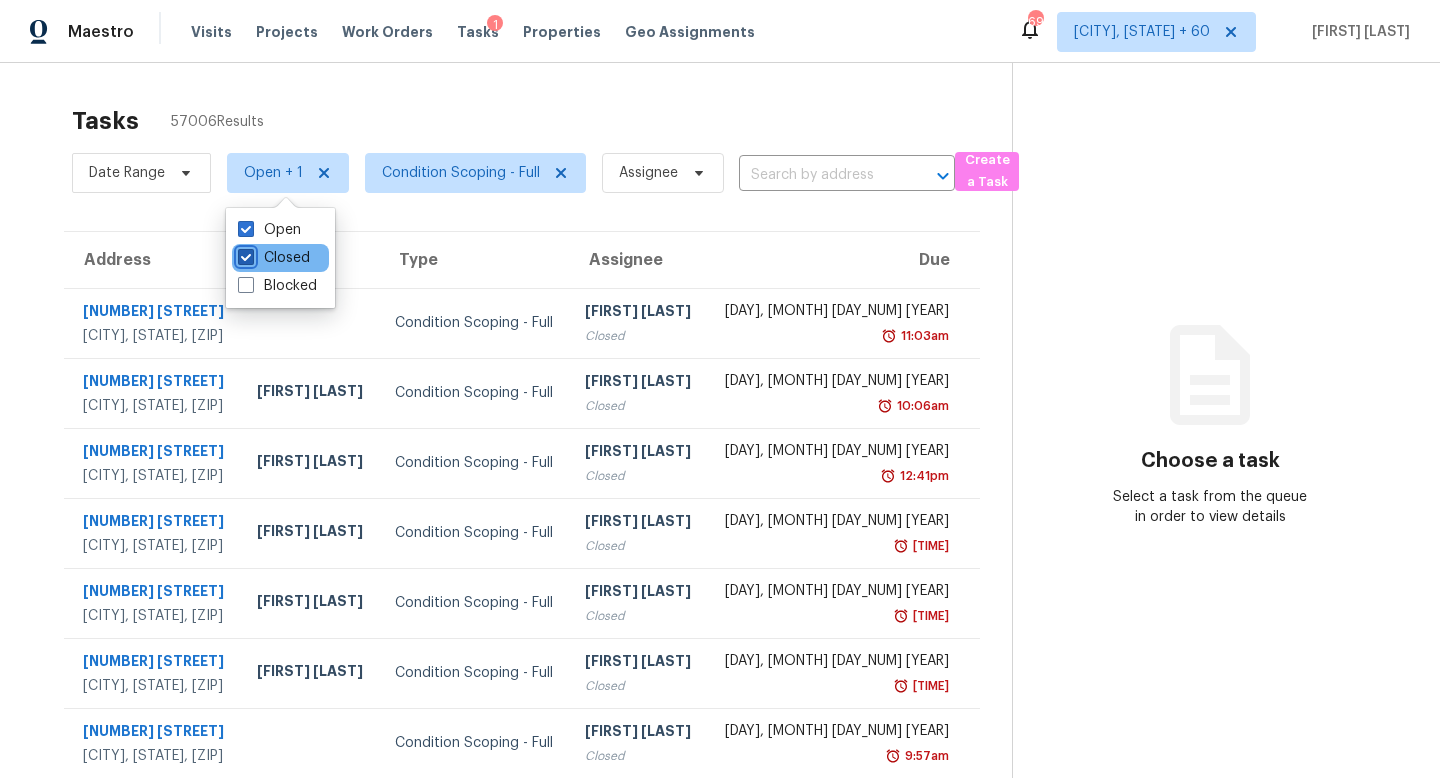 click on "Closed" at bounding box center [244, 254] 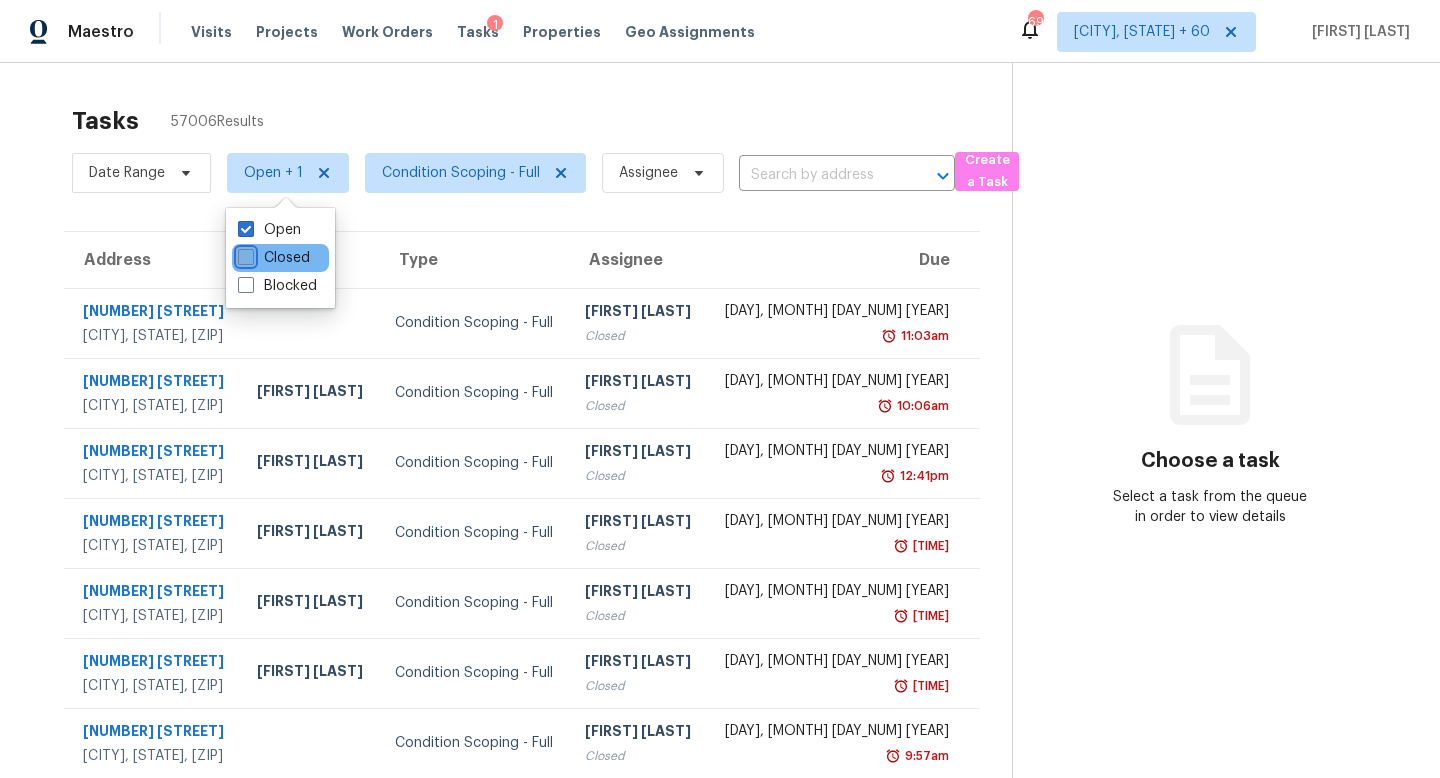 checkbox on "false" 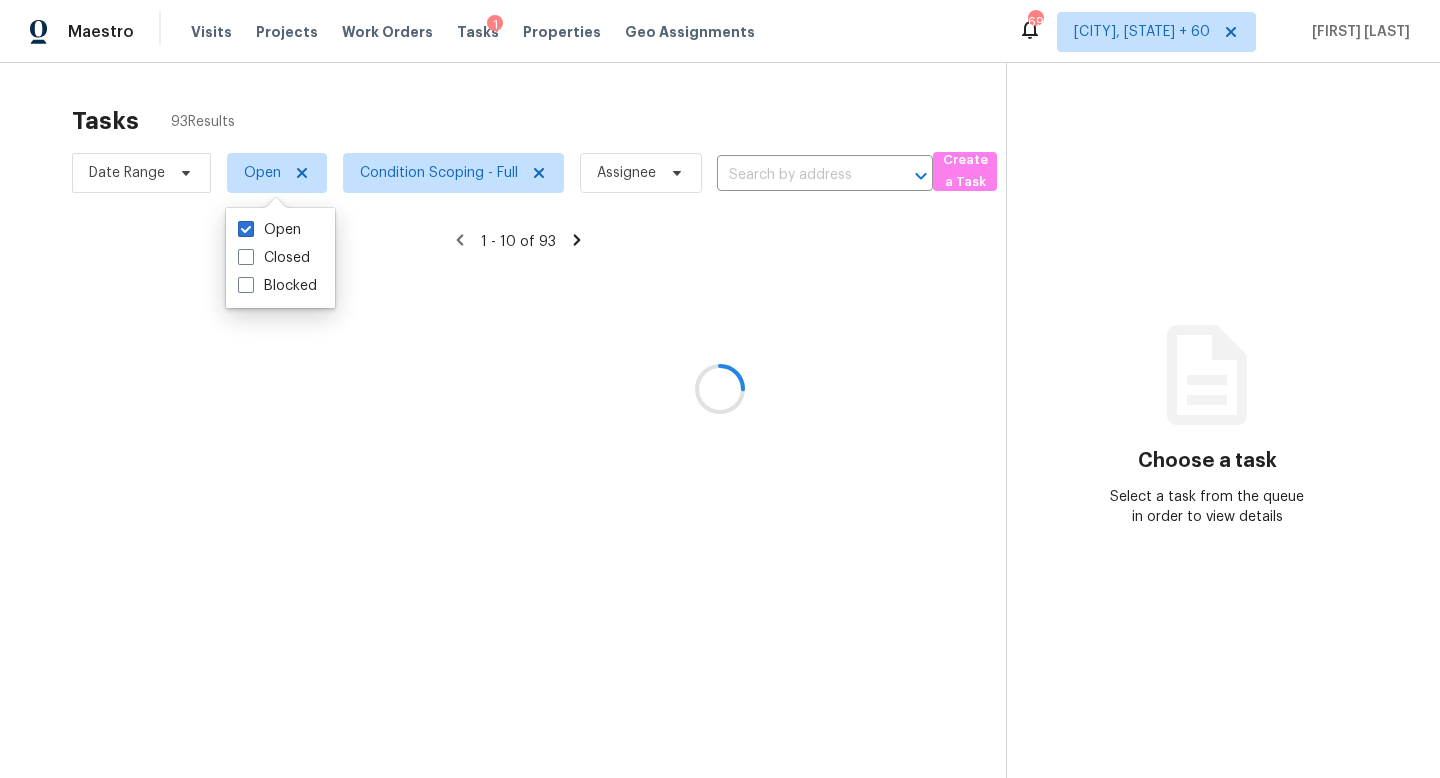 click at bounding box center [720, 389] 